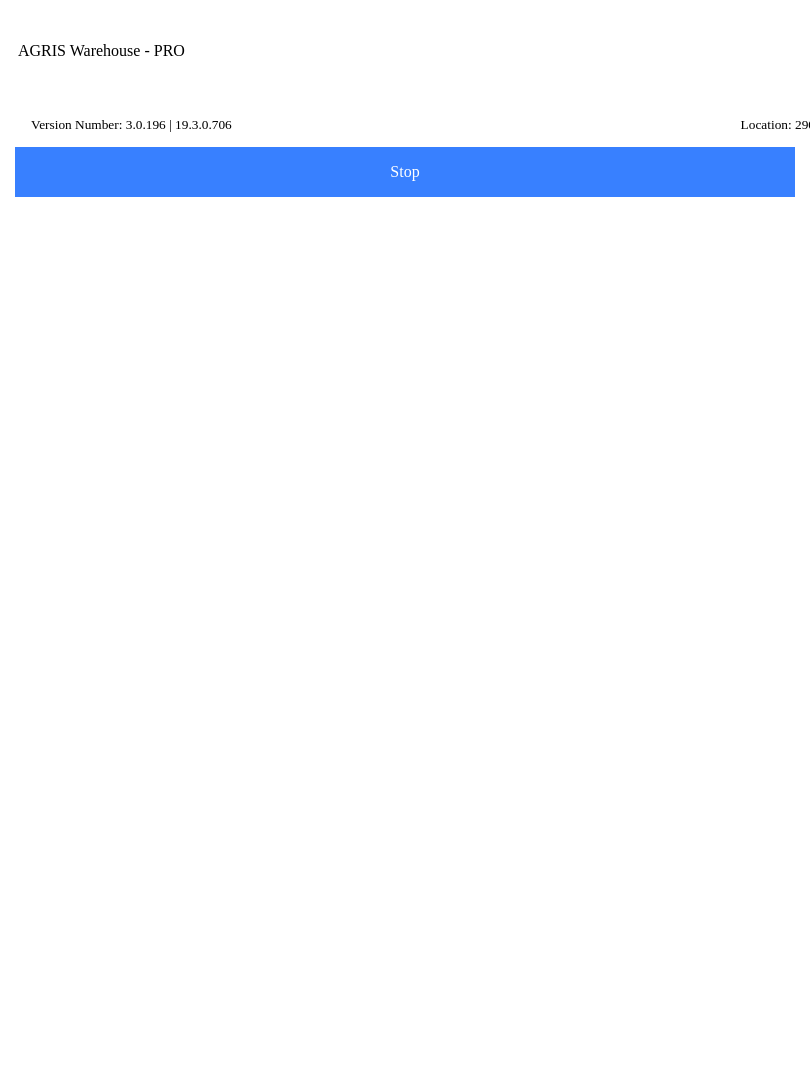 scroll, scrollTop: 0, scrollLeft: 0, axis: both 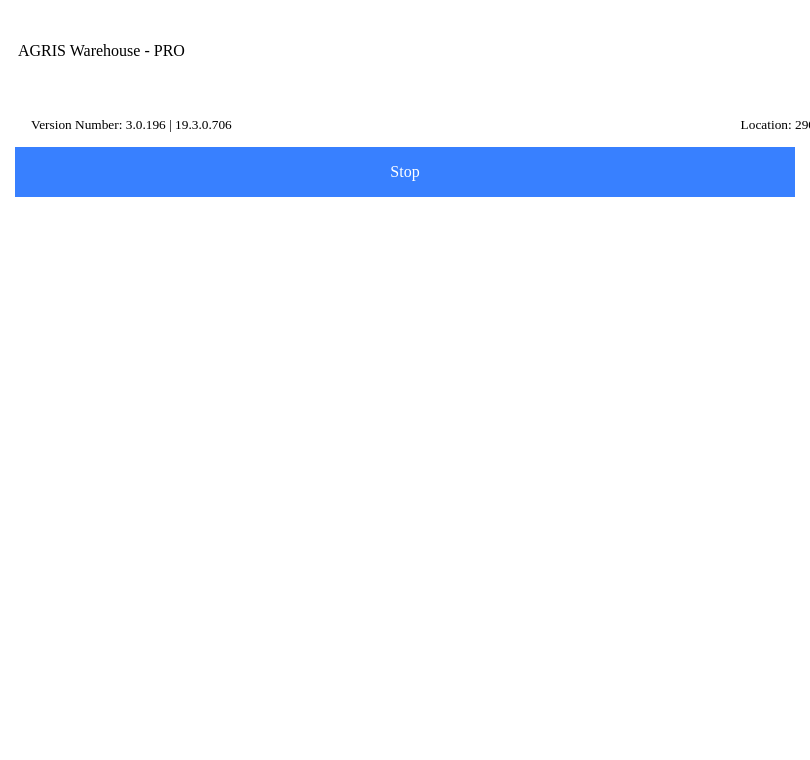 click on "Transfer Location 340 - MINDEN" at bounding box center [769, 232] 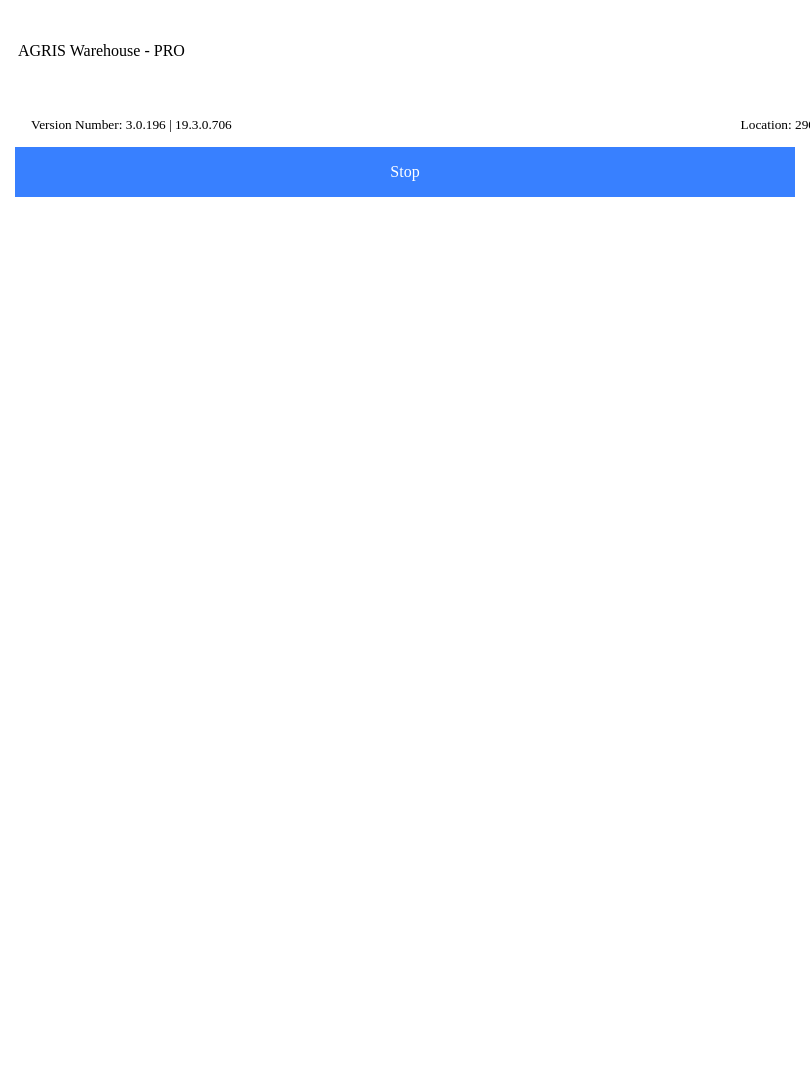 click on "Next" at bounding box center [405, 299] 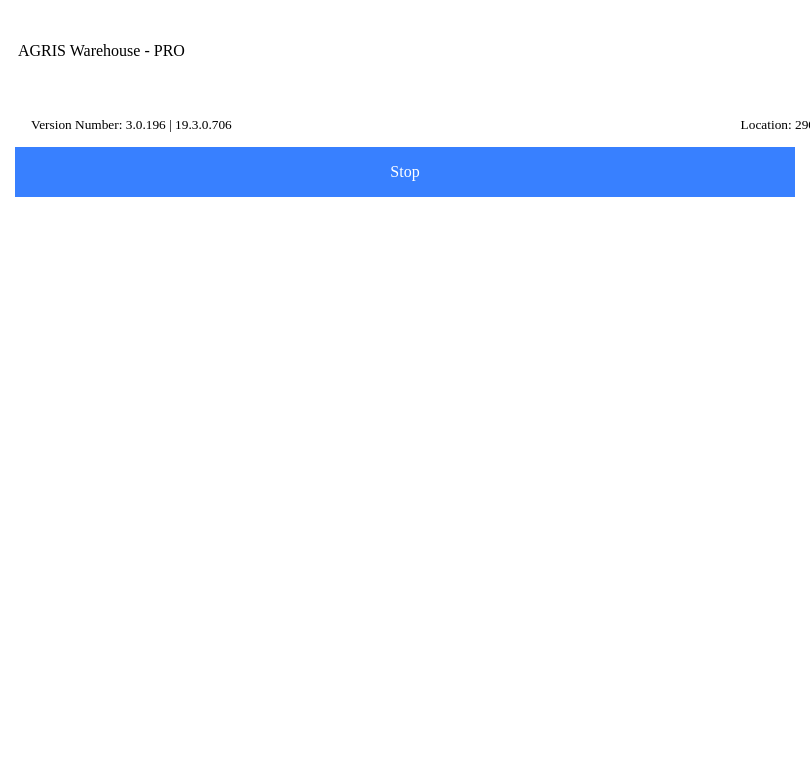 click on "Scan Item" at bounding box center [405, 224] 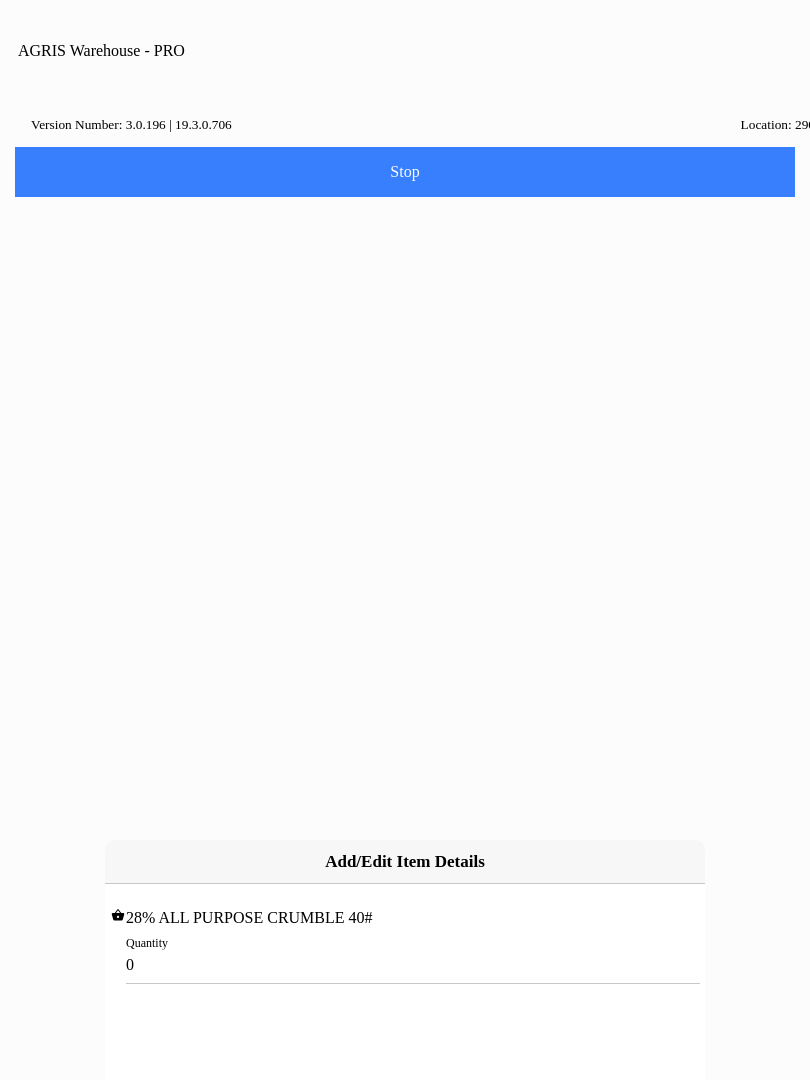 click on "0" at bounding box center (405, 964) 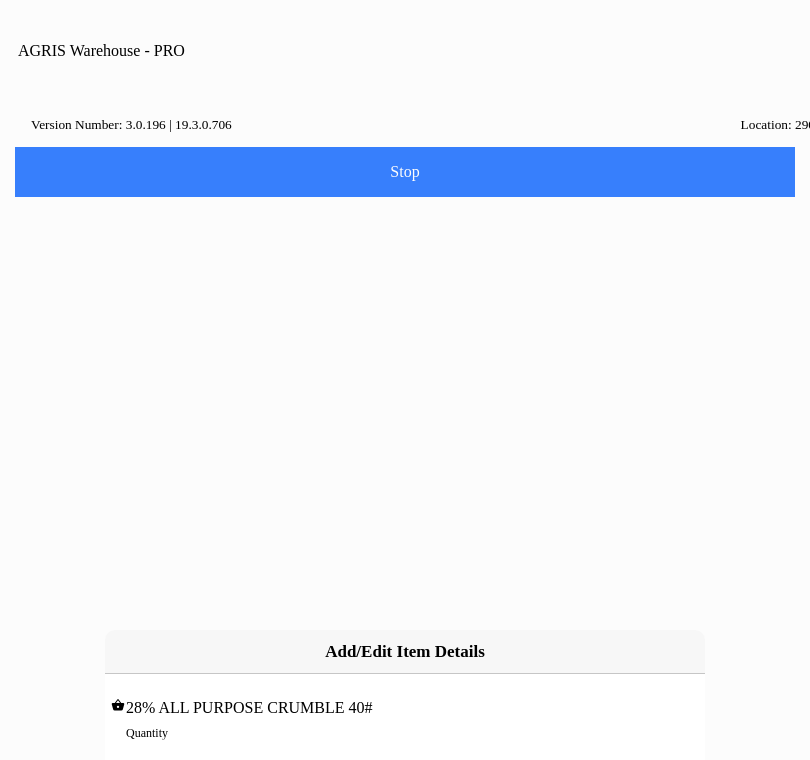 type on "2" 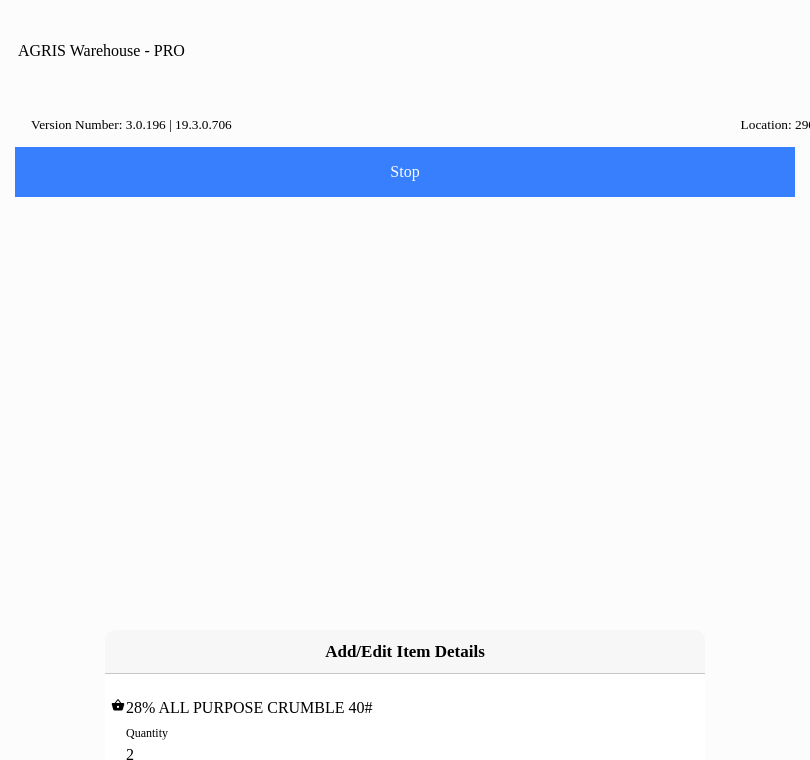 click on "Add" at bounding box center [0, 0] 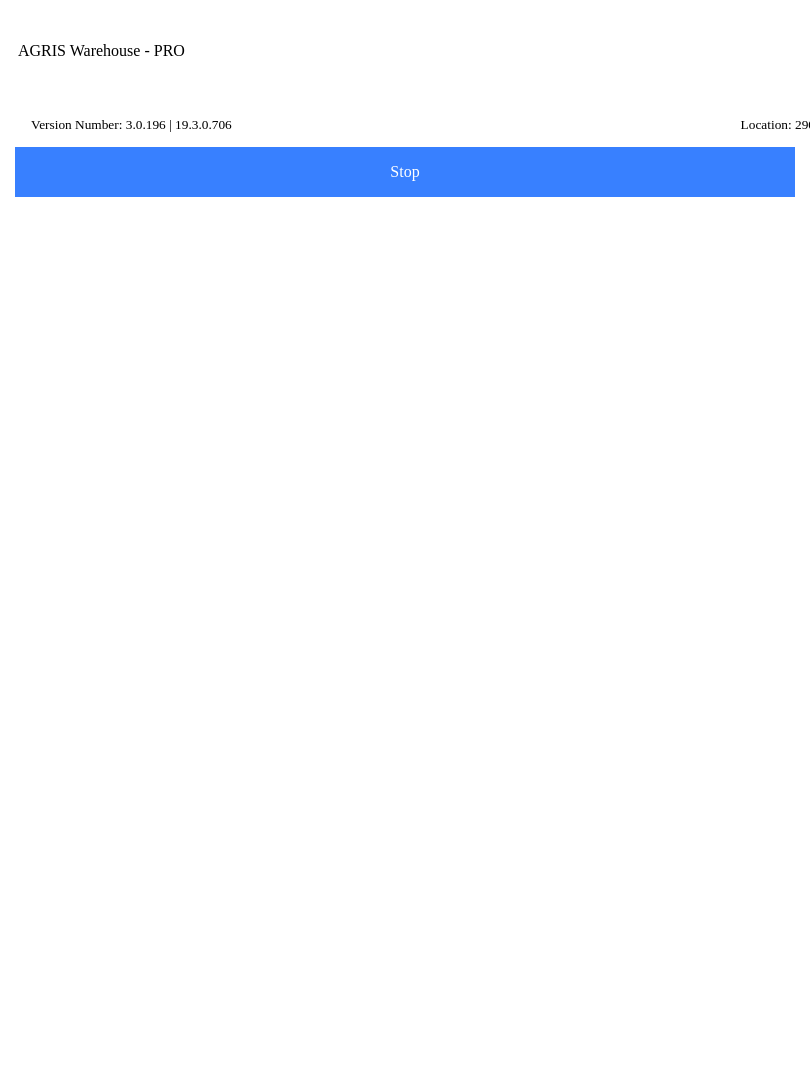 click on "Add Item" at bounding box center (405, 415) 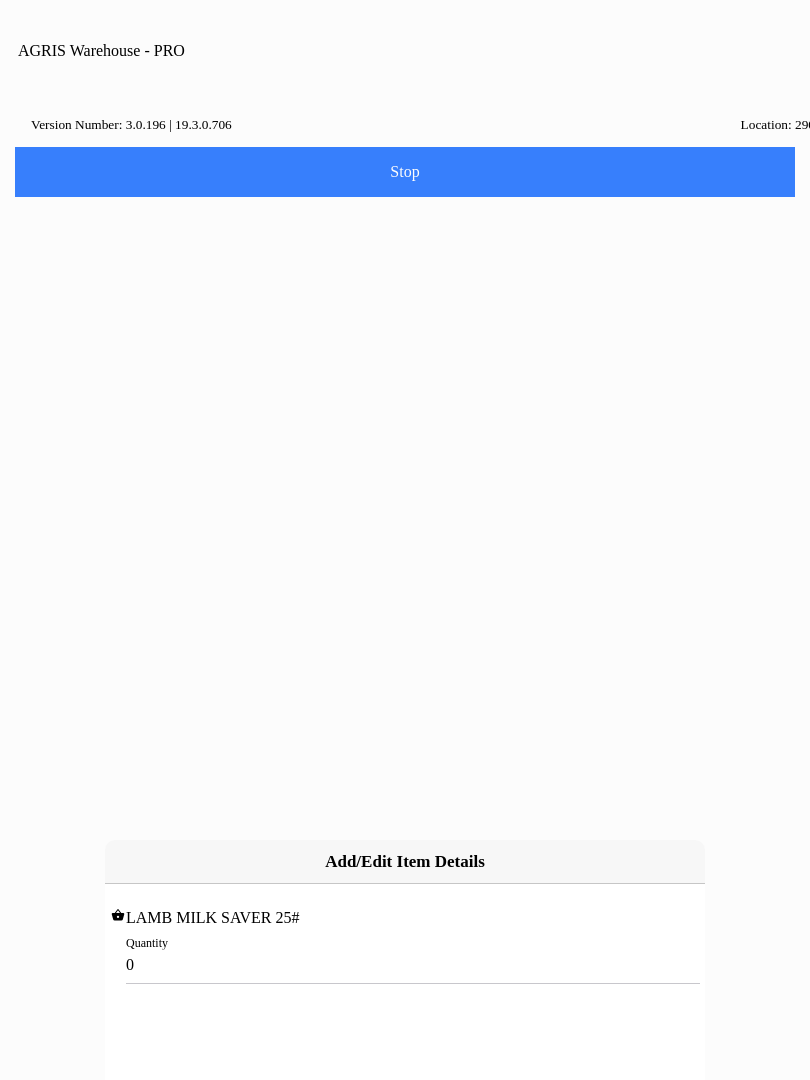click on "0" at bounding box center (405, 964) 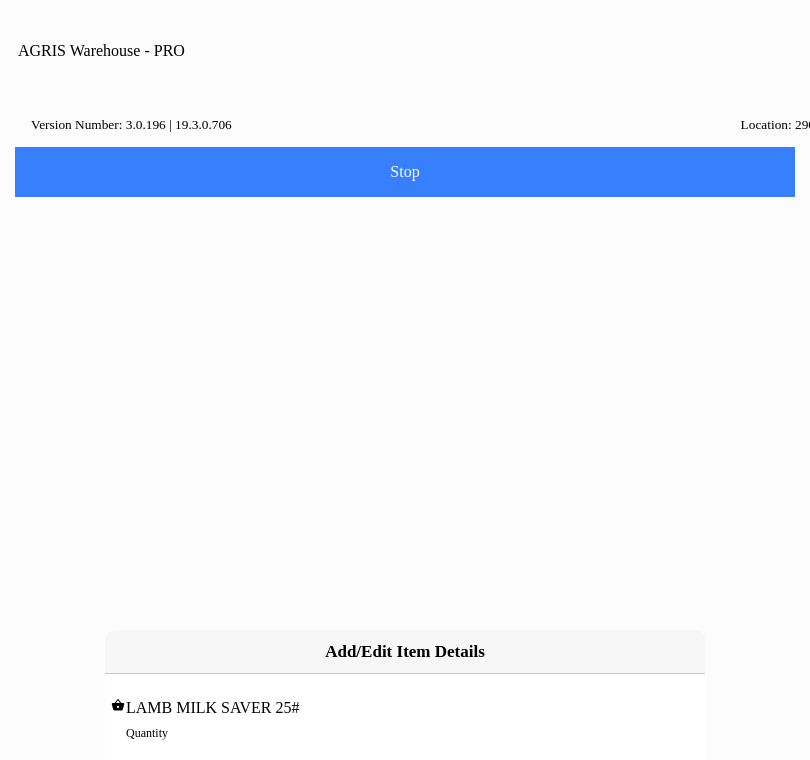 click on "Quantity" at bounding box center (405, 754) 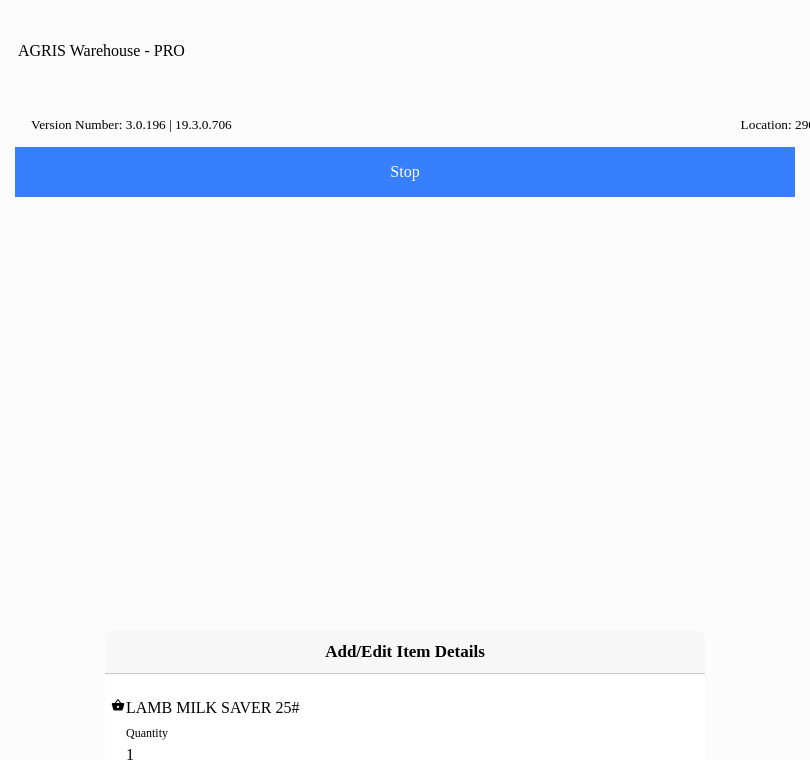 type on "1" 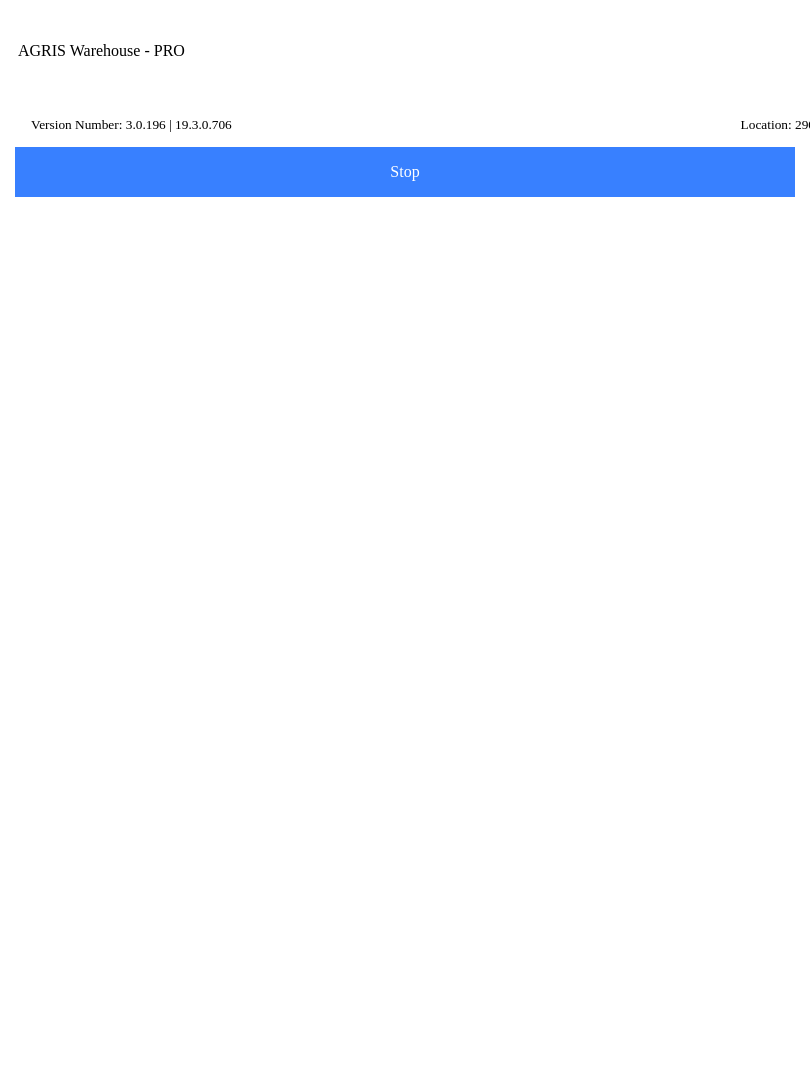 click on "Add Item" at bounding box center [405, 586] 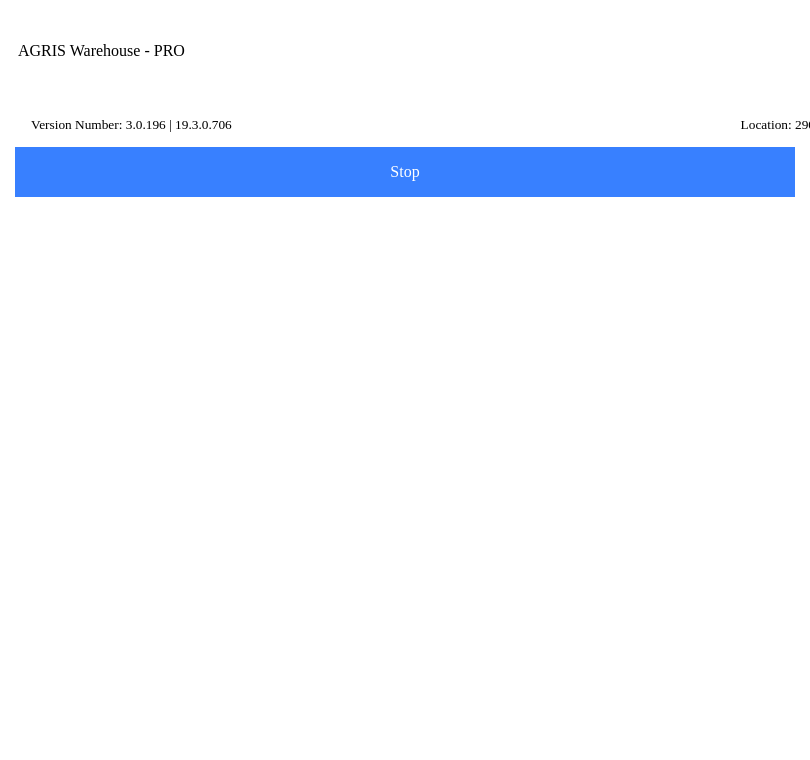 type on "424036" 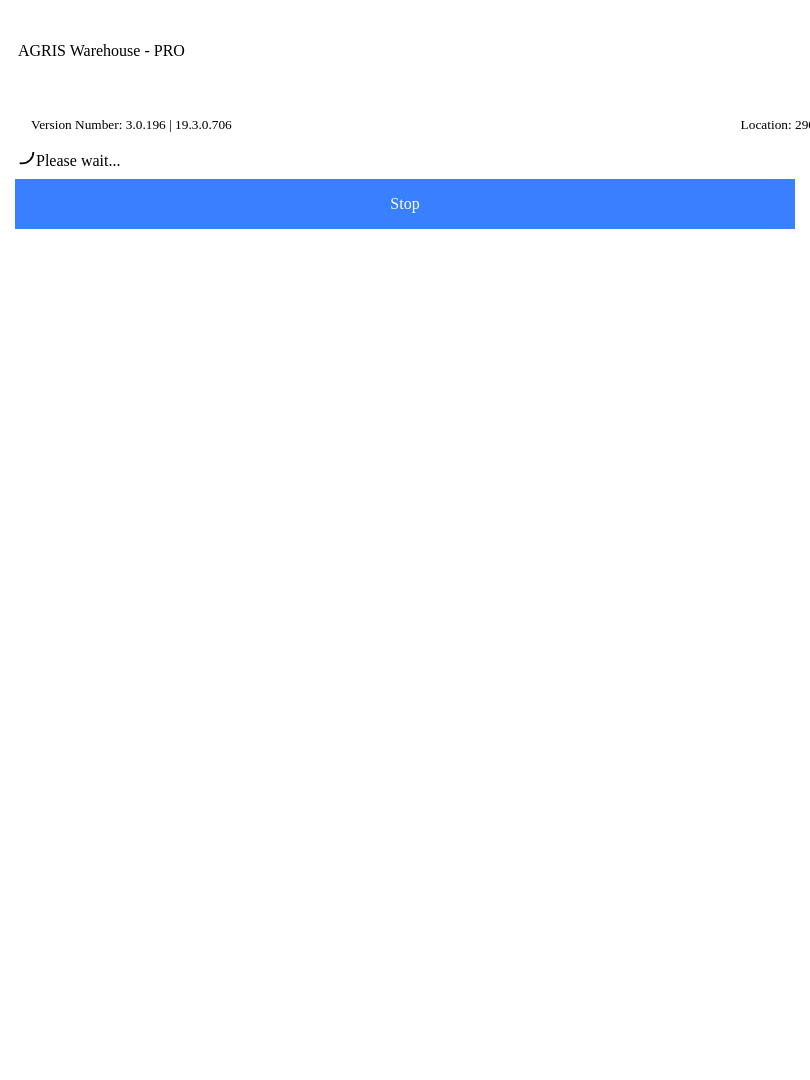 click on "Please wait..." at bounding box center (405, 154) 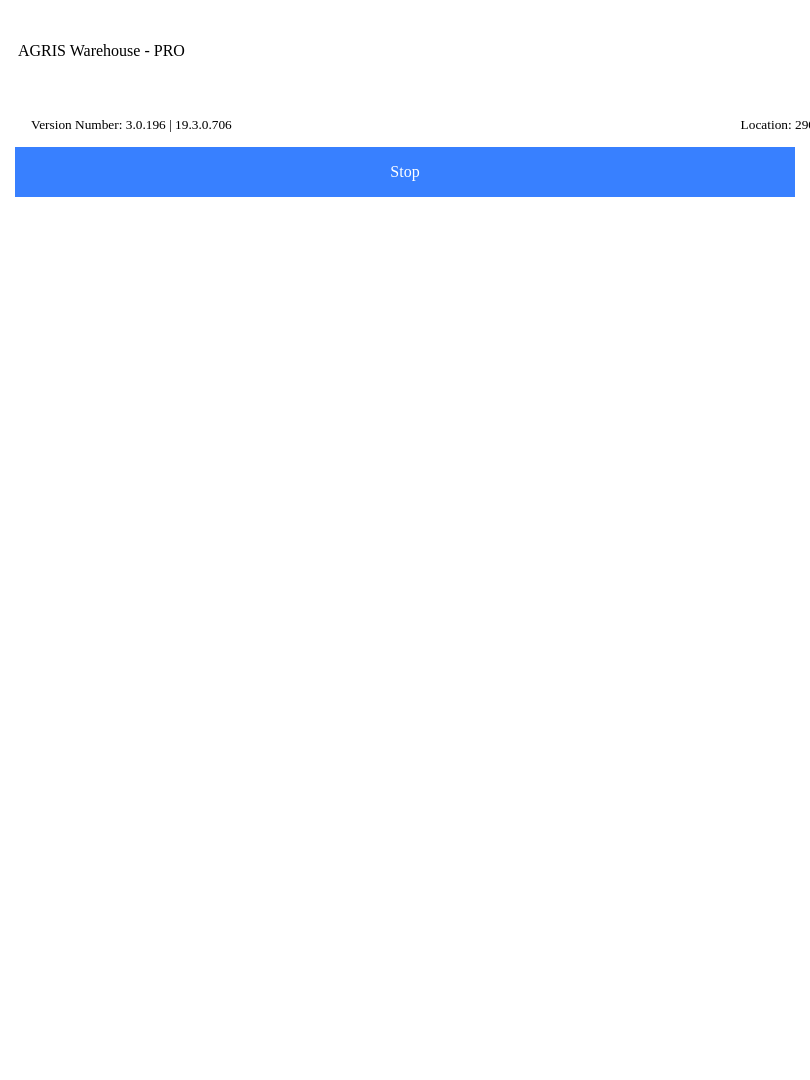click on "On Hand: 3" at bounding box center (405, 584) 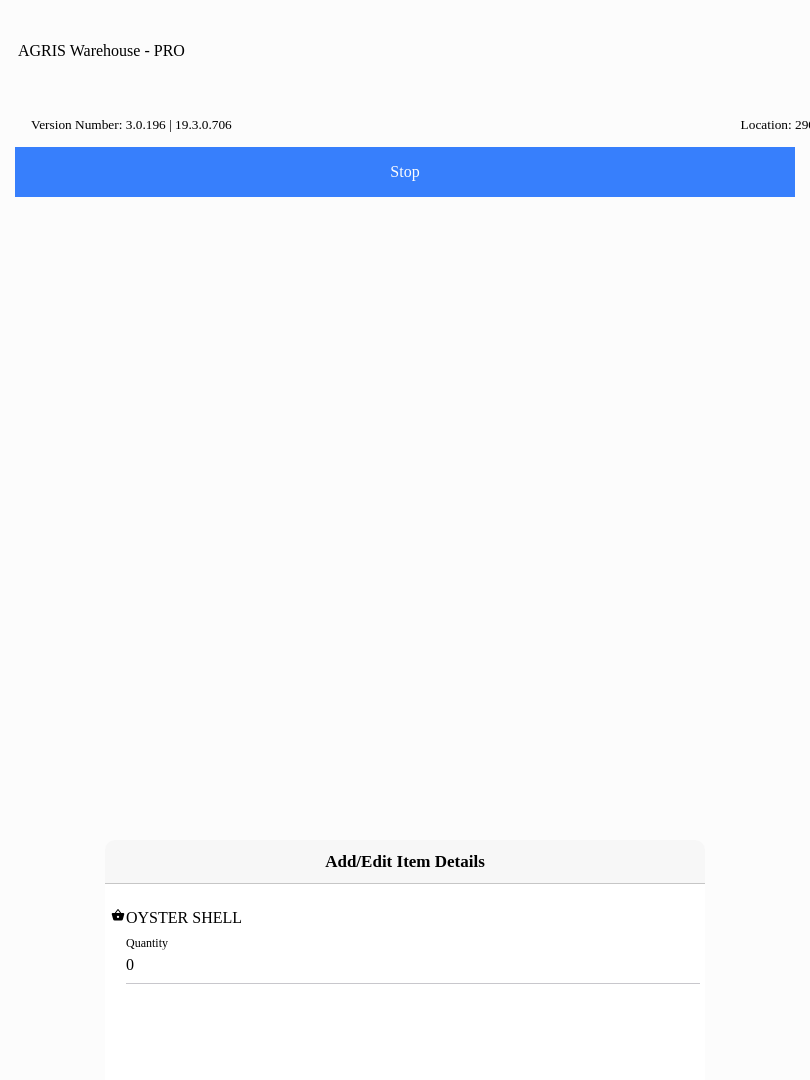 click on "0" at bounding box center (405, 964) 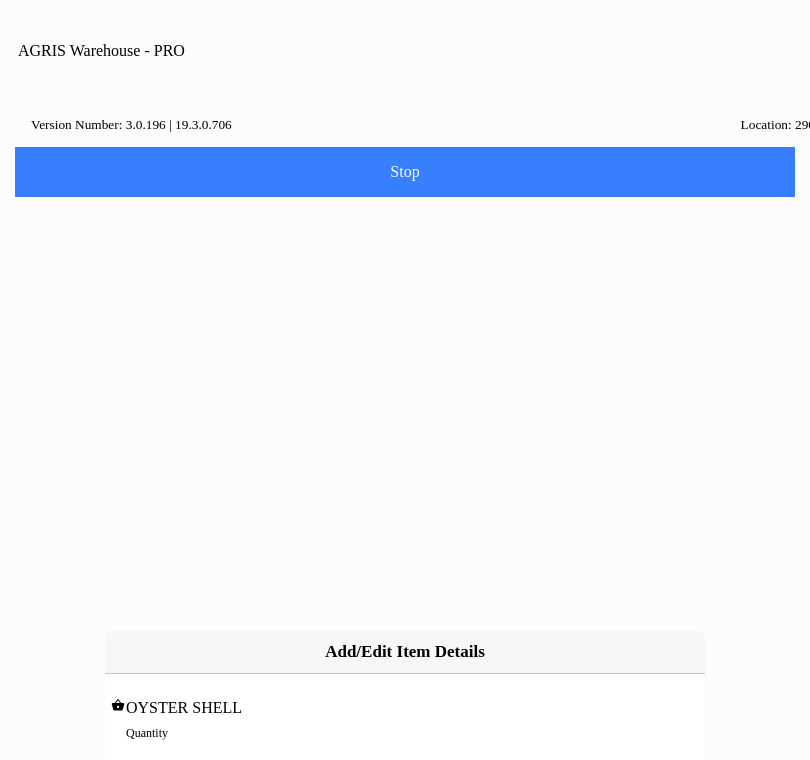 type on "2" 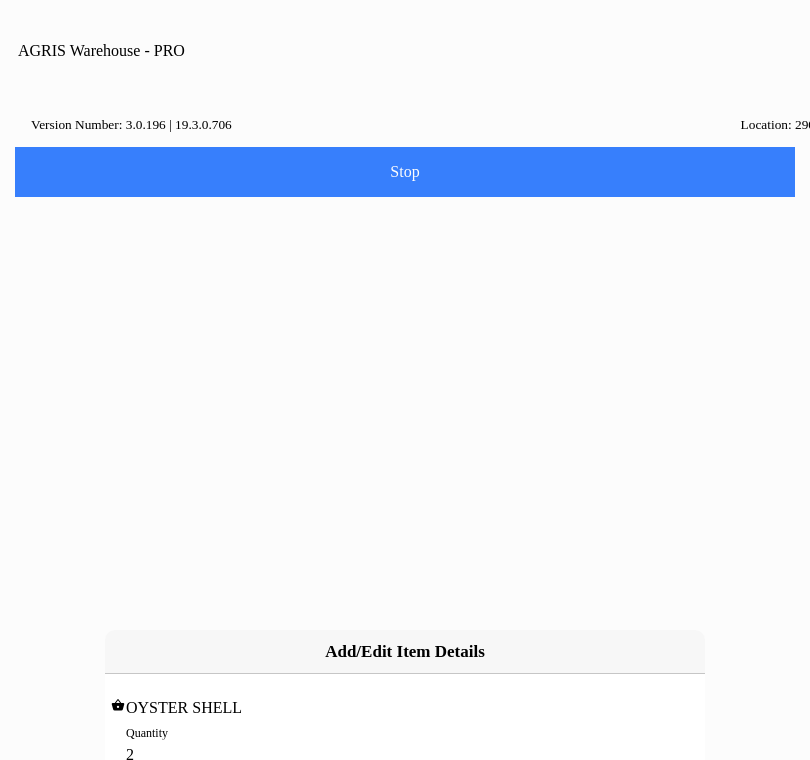 click on "Add" at bounding box center [0, 0] 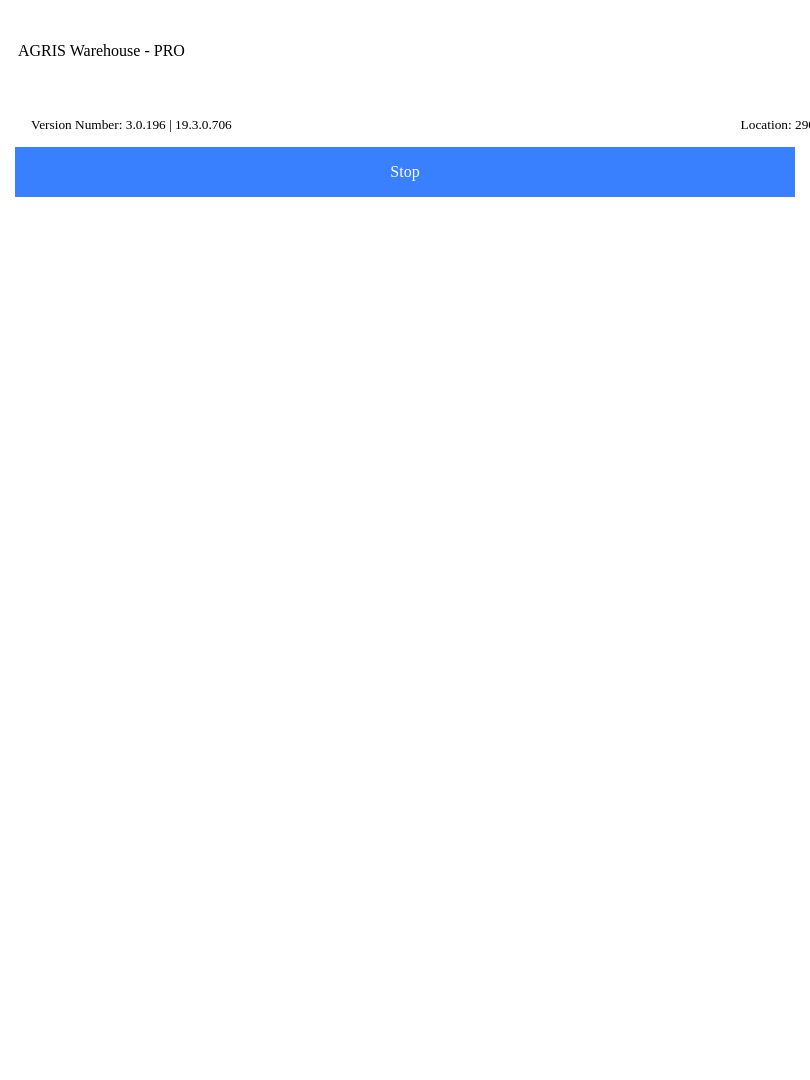 click on "Add Item" at bounding box center [0, 0] 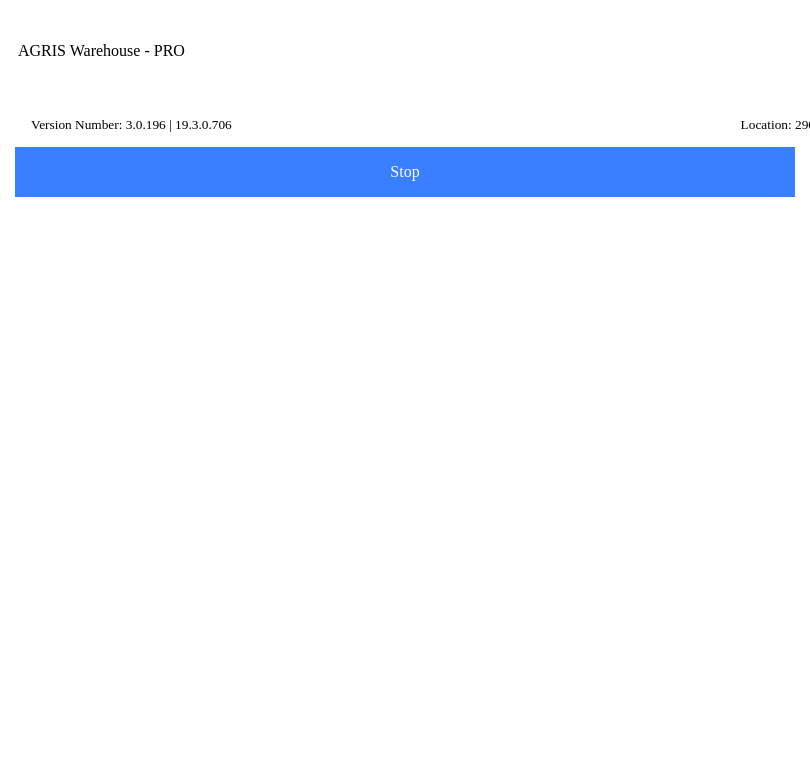 type on "433213" 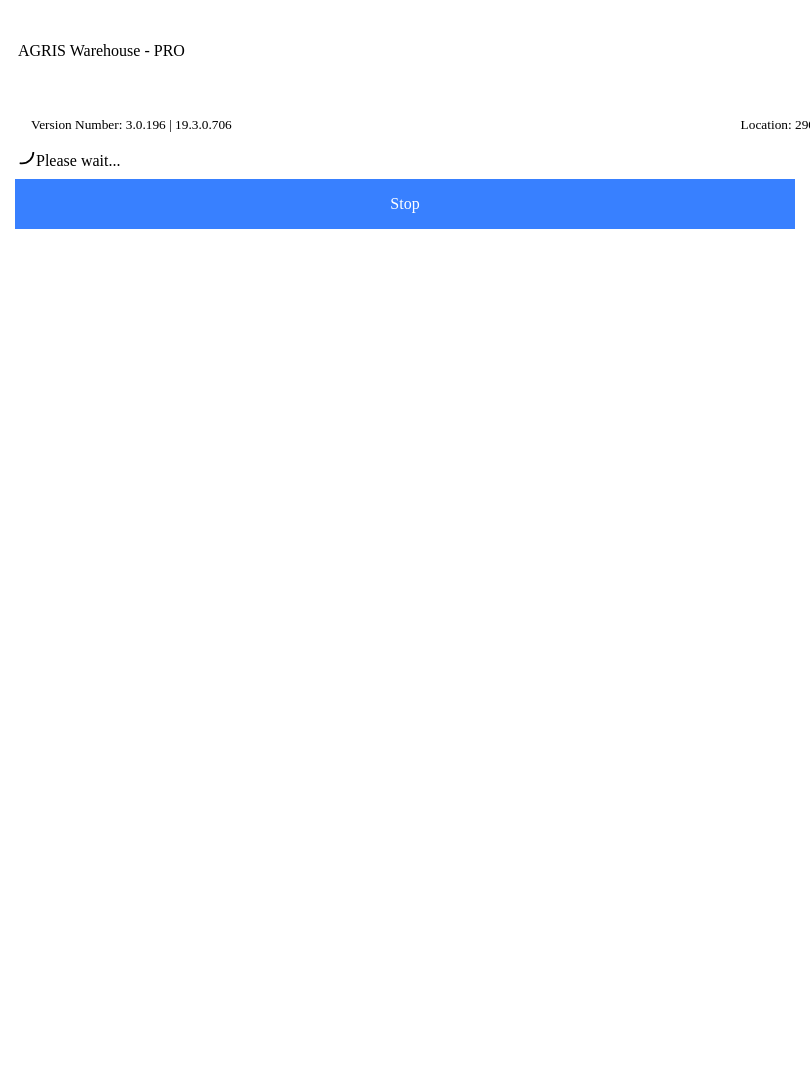 click on "Please wait..." at bounding box center [405, 154] 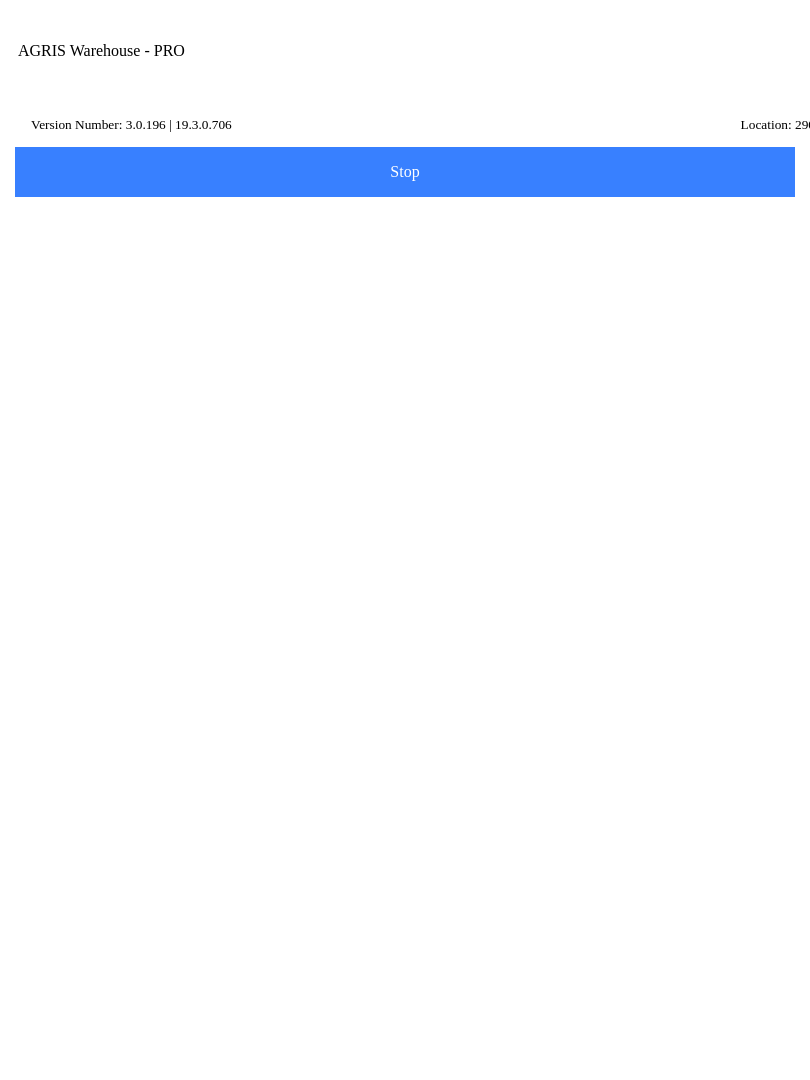 click on "On Hand: 600" at bounding box center (405, 584) 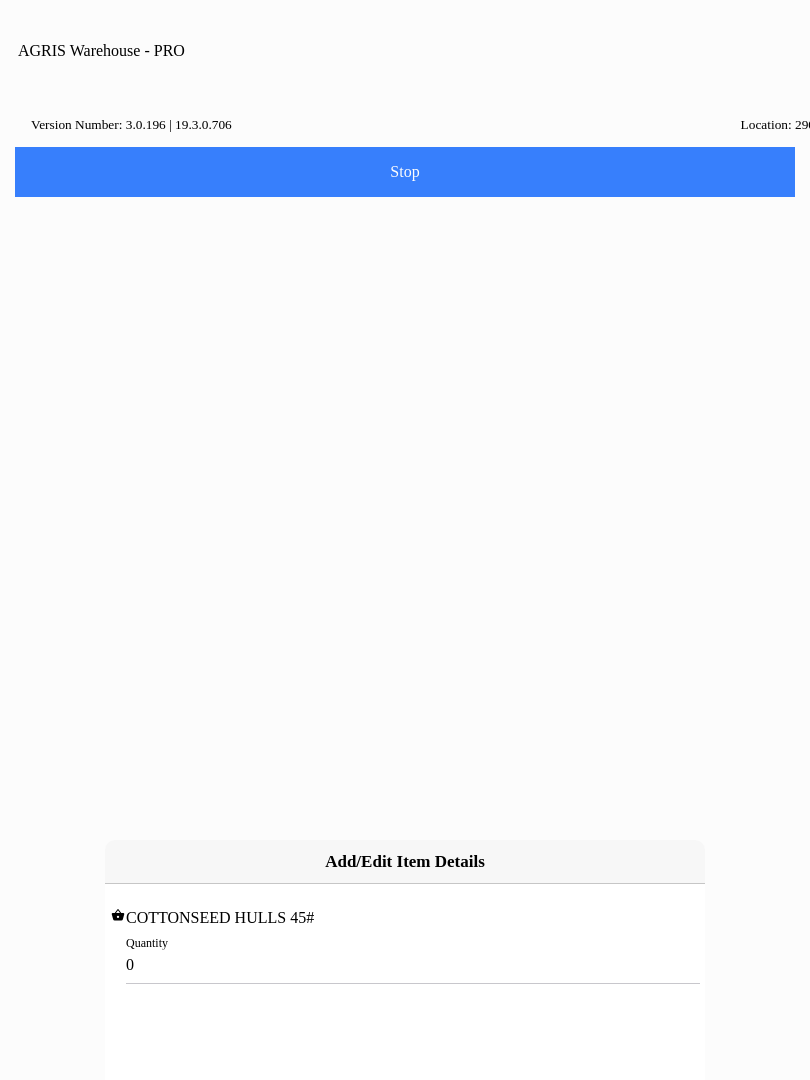 click on "0" at bounding box center [405, 964] 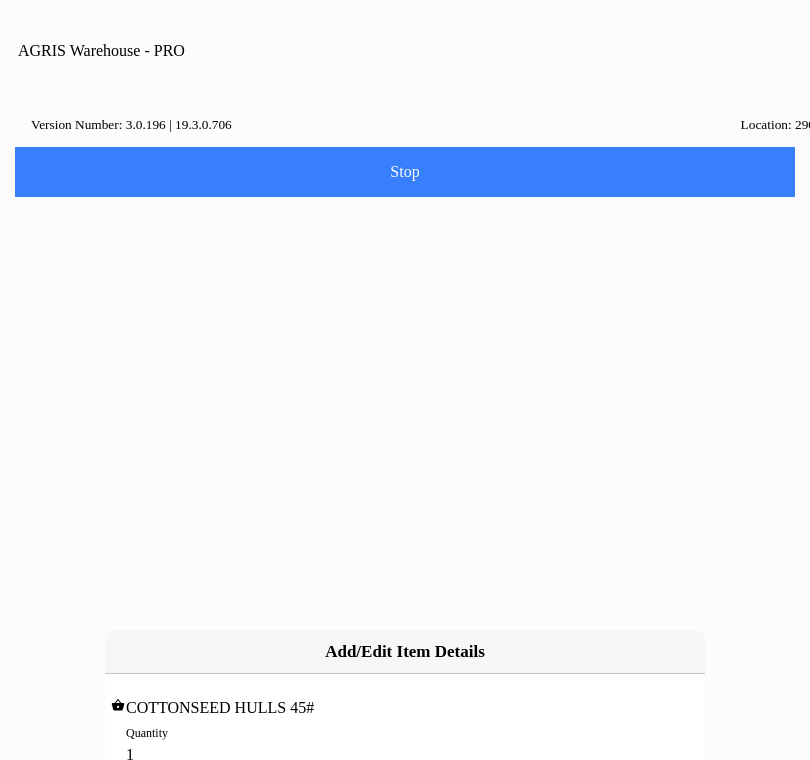 type on "12" 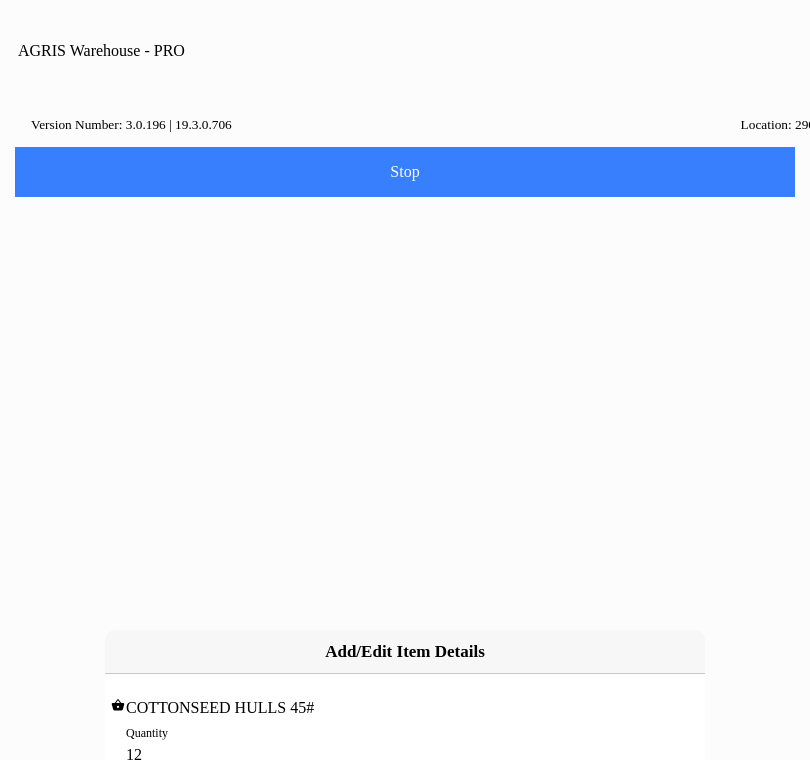 click on "Add" at bounding box center (0, 0) 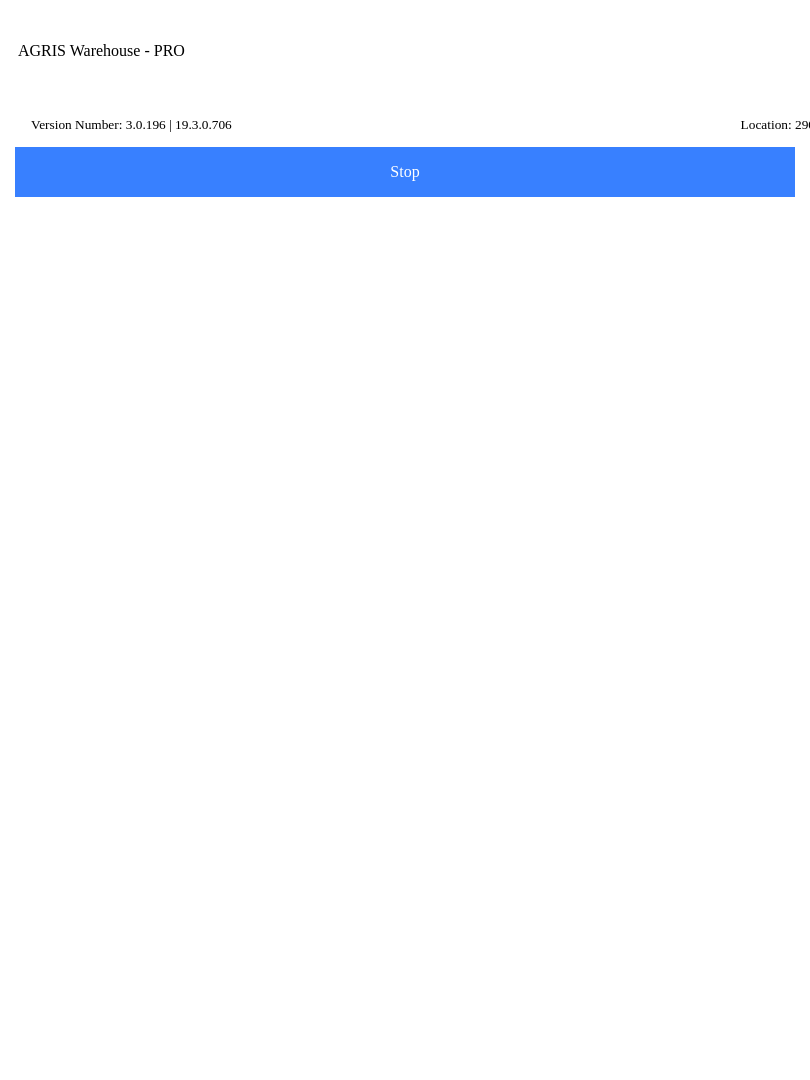 click on "Add Item" at bounding box center (405, 928) 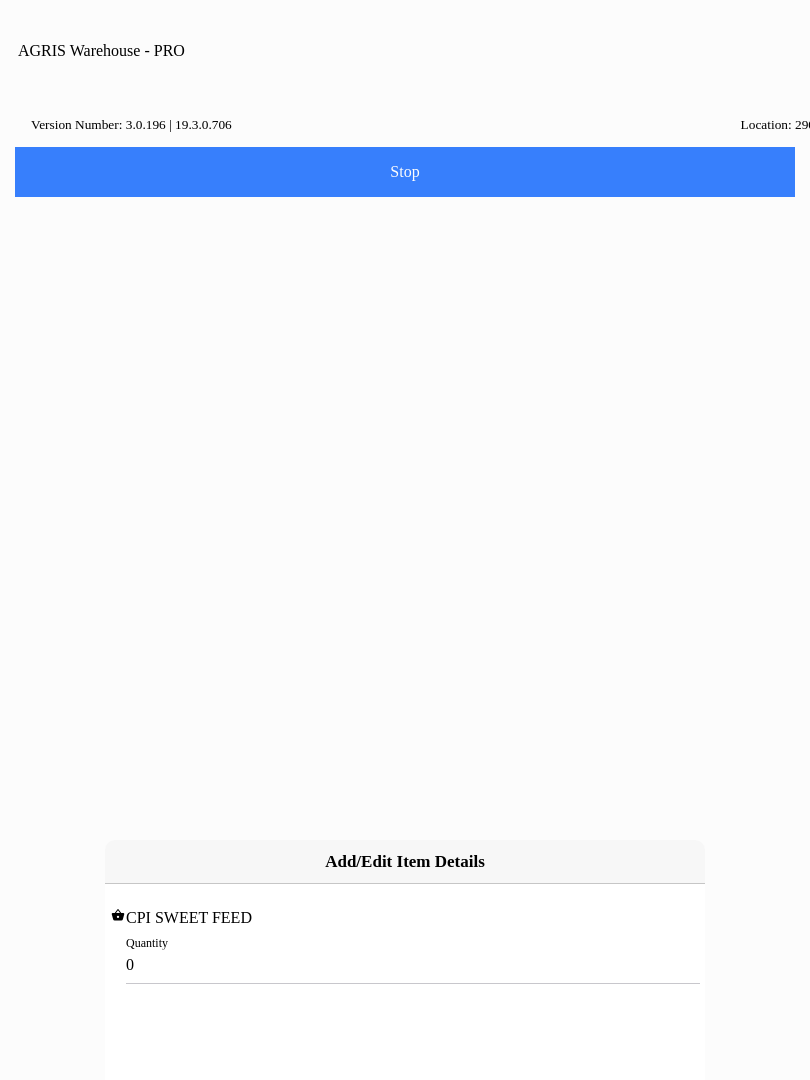 click on "0" at bounding box center [405, 964] 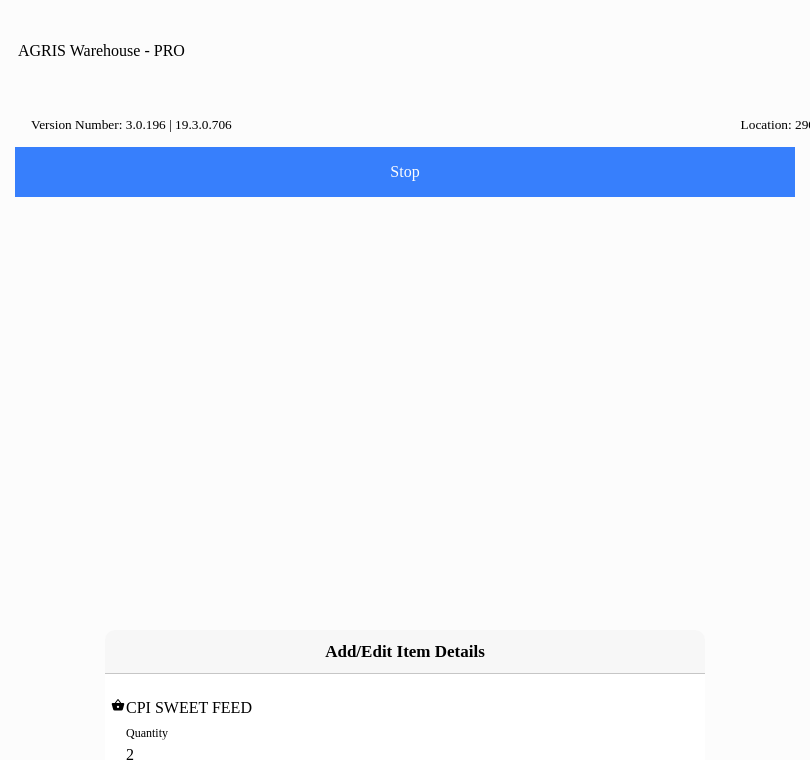 type on "20" 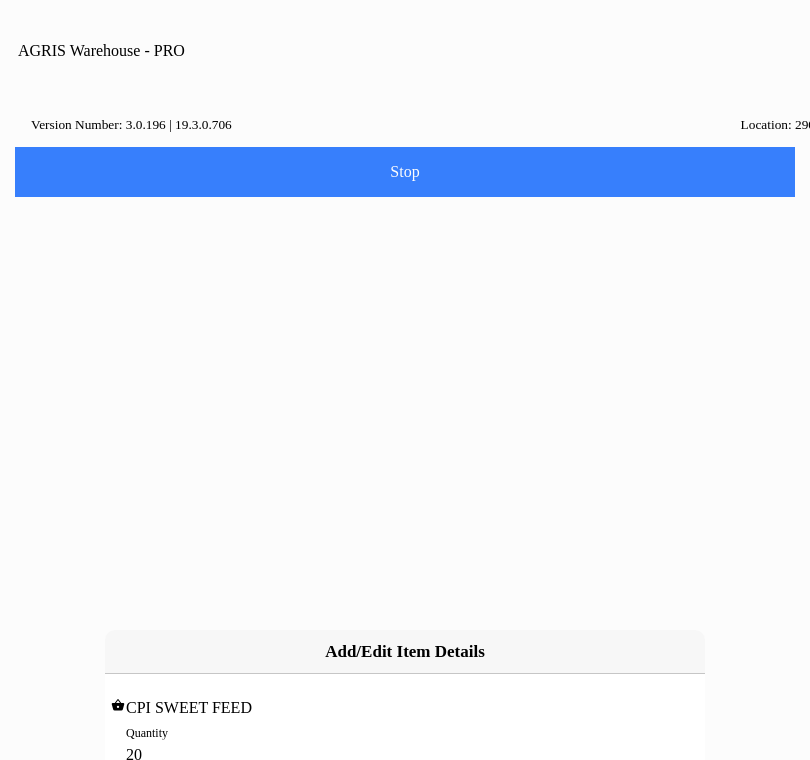 click on "Add" at bounding box center (0, 0) 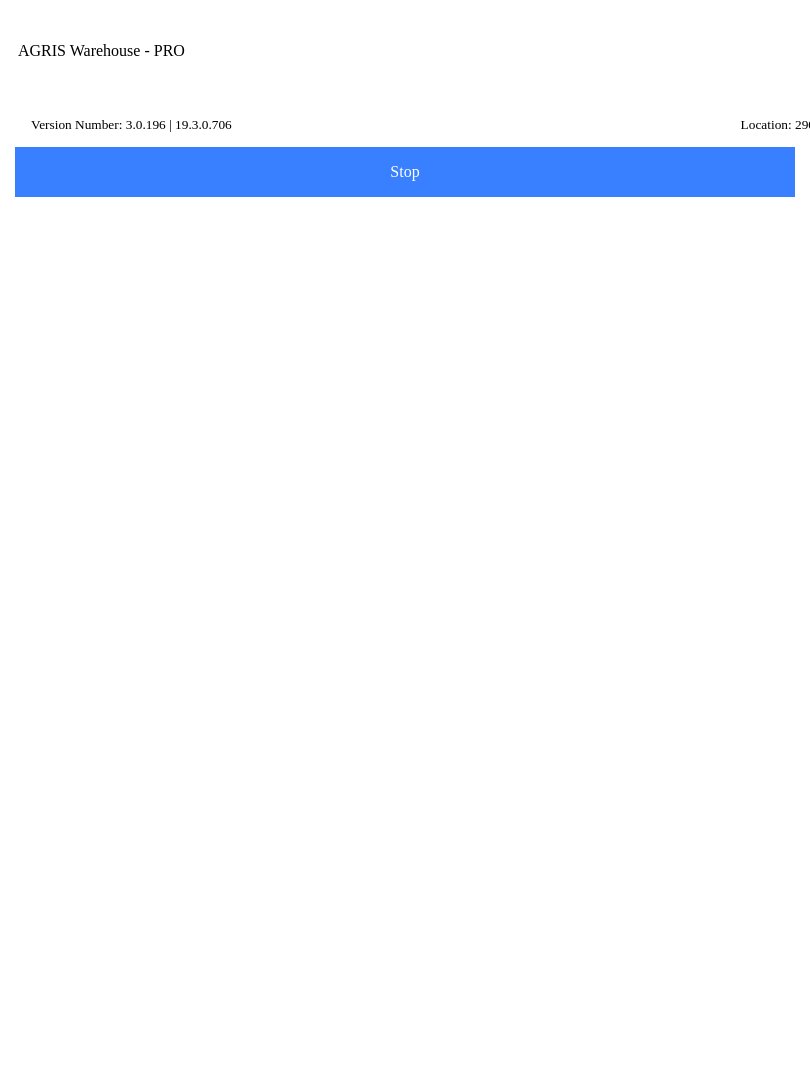 scroll, scrollTop: 148, scrollLeft: 0, axis: vertical 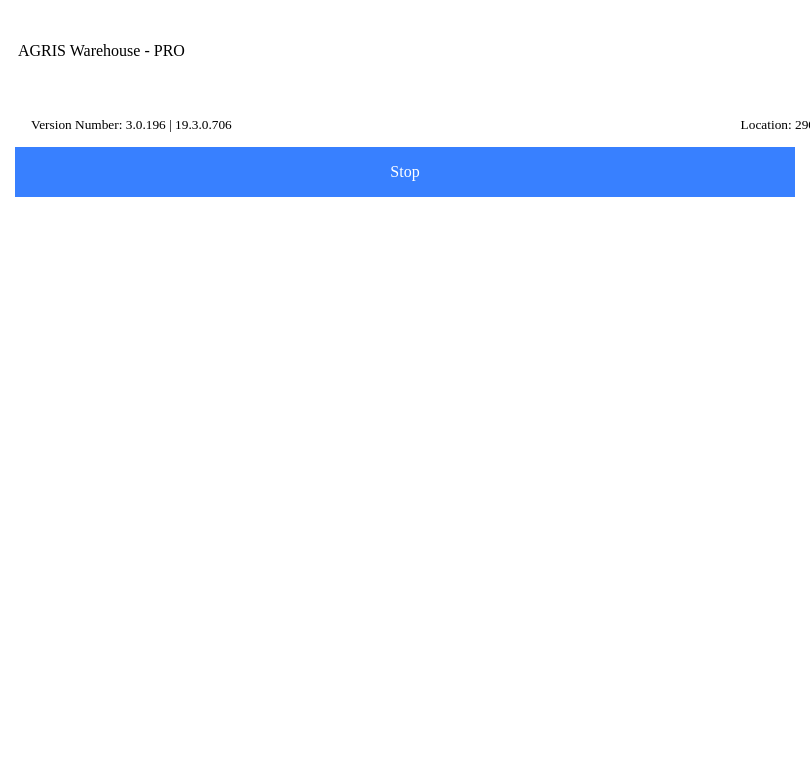 type on "hs1" 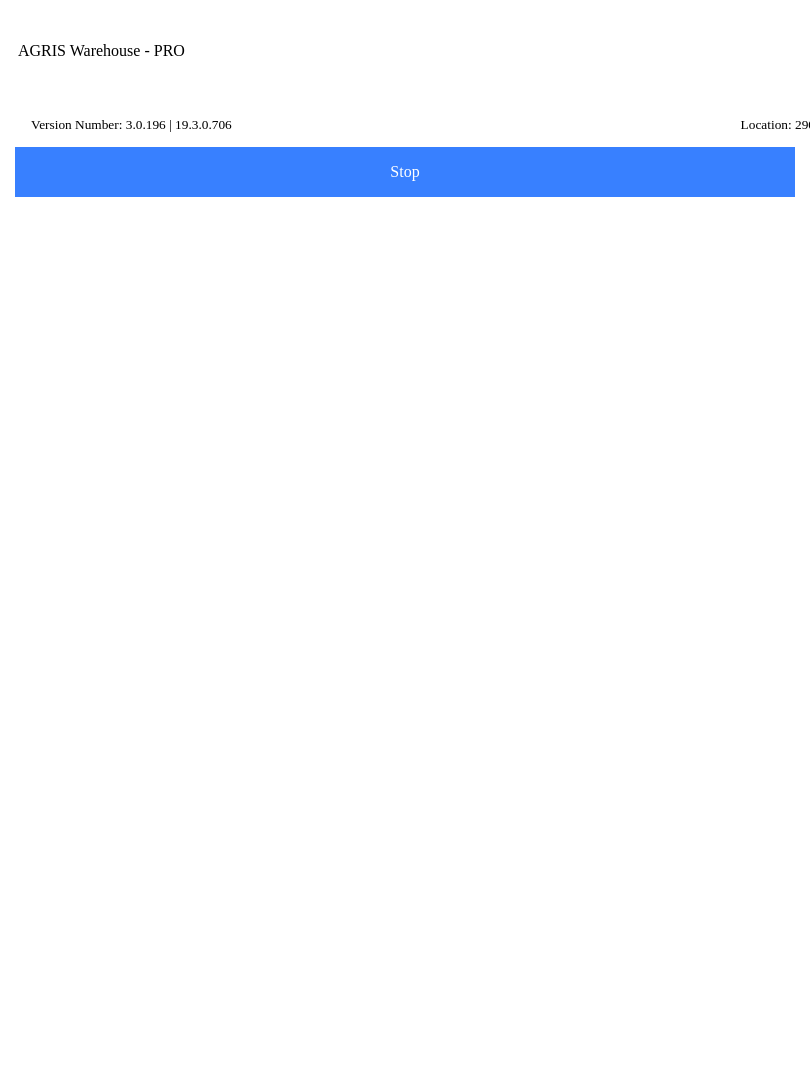 click on "SUTTON," at bounding box center [405, 586] 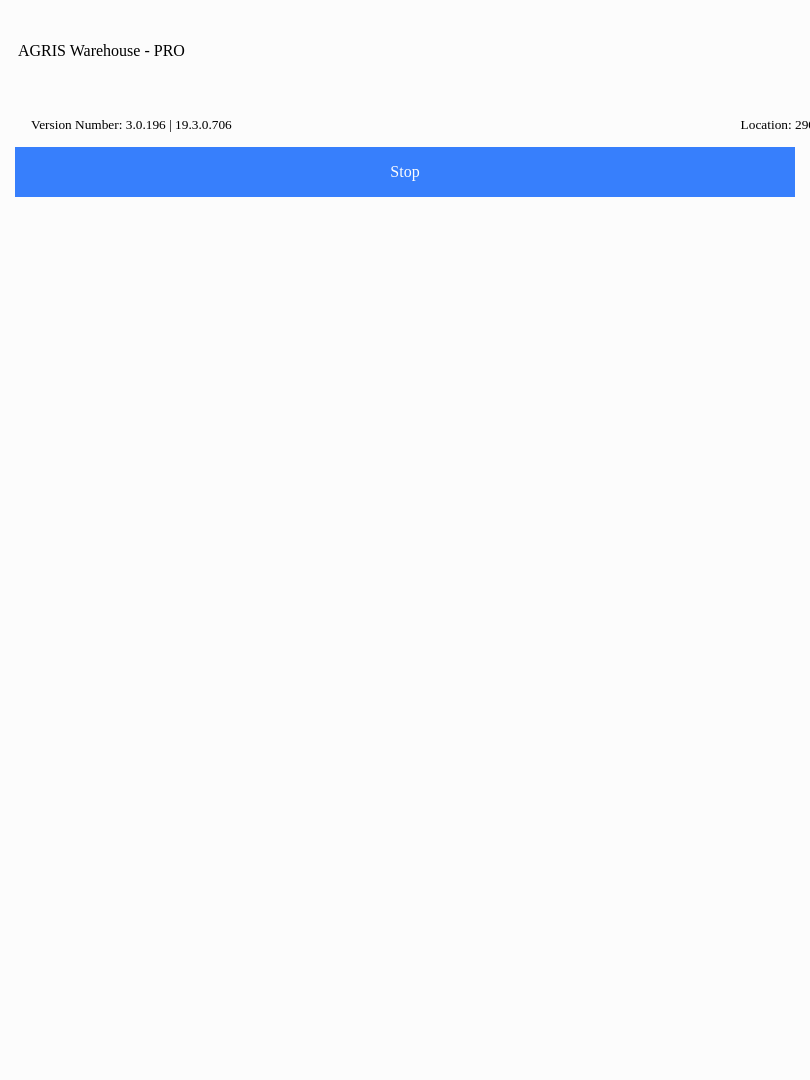 click at bounding box center (405, 540) 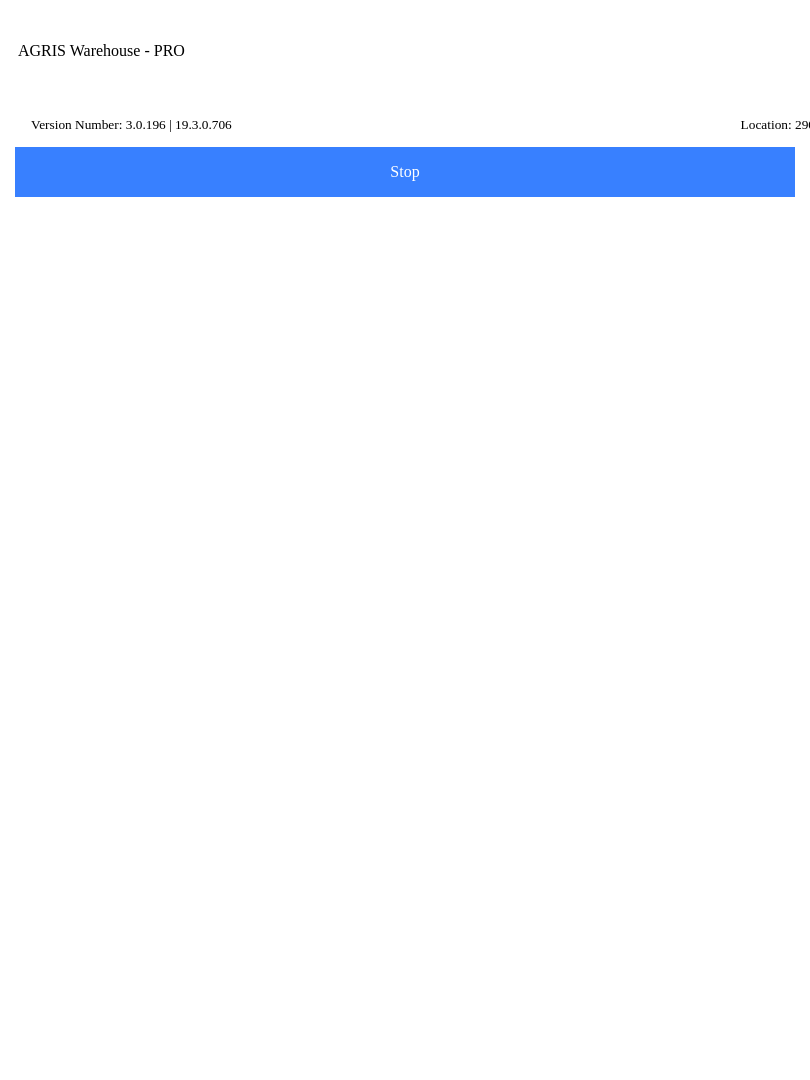 scroll, scrollTop: 148, scrollLeft: 0, axis: vertical 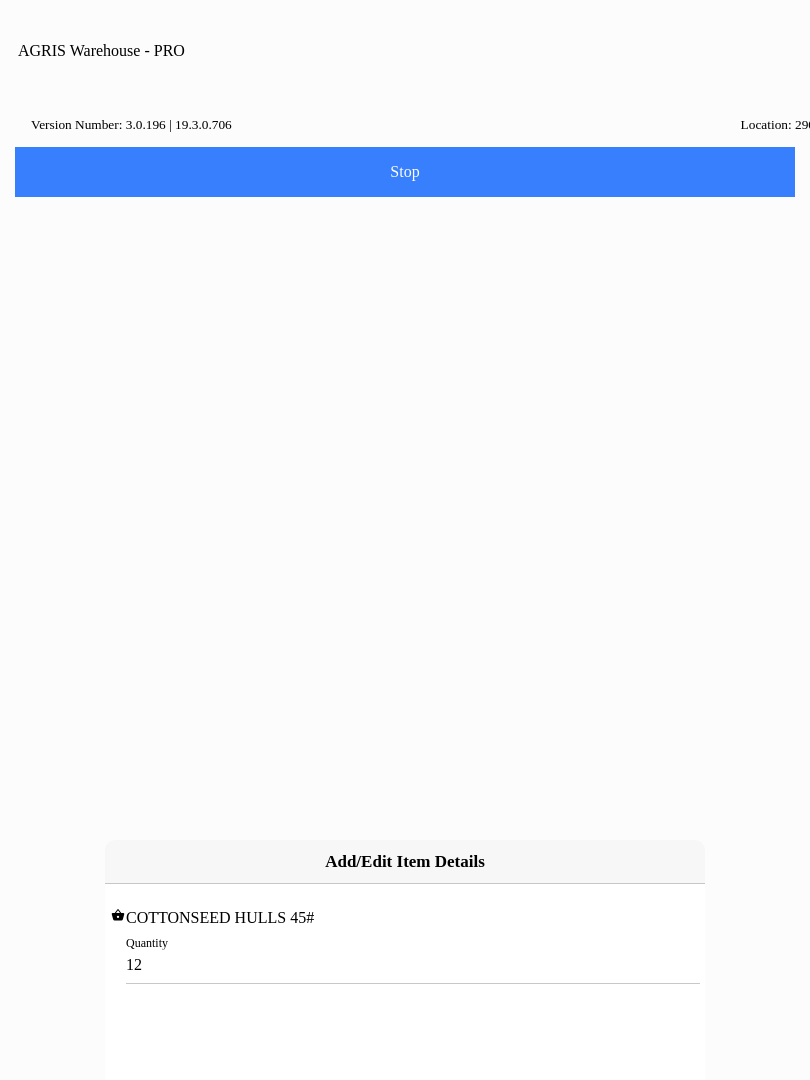 click on "12" at bounding box center (405, 964) 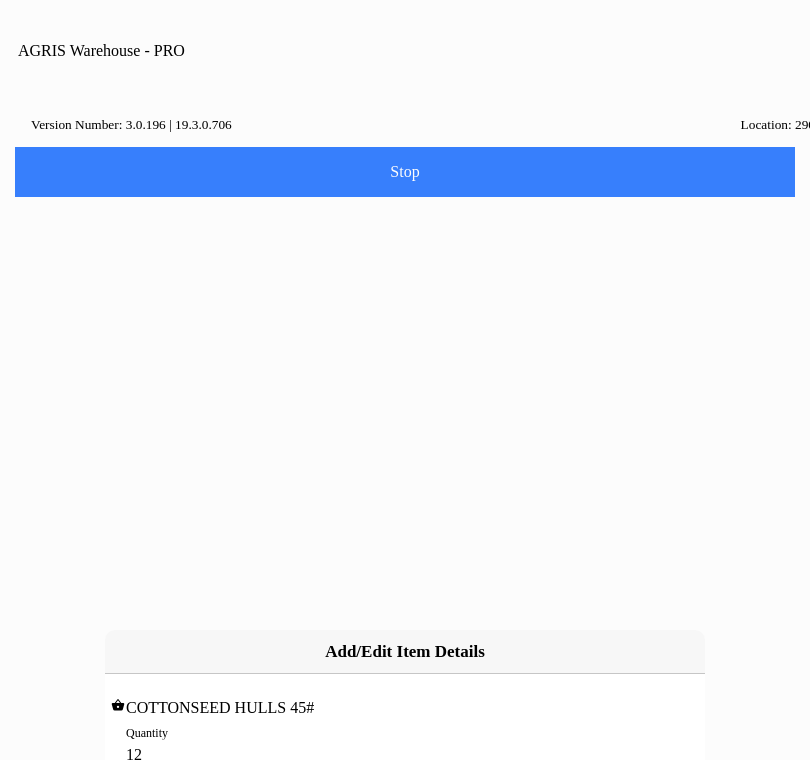 click on "12" at bounding box center (405, 754) 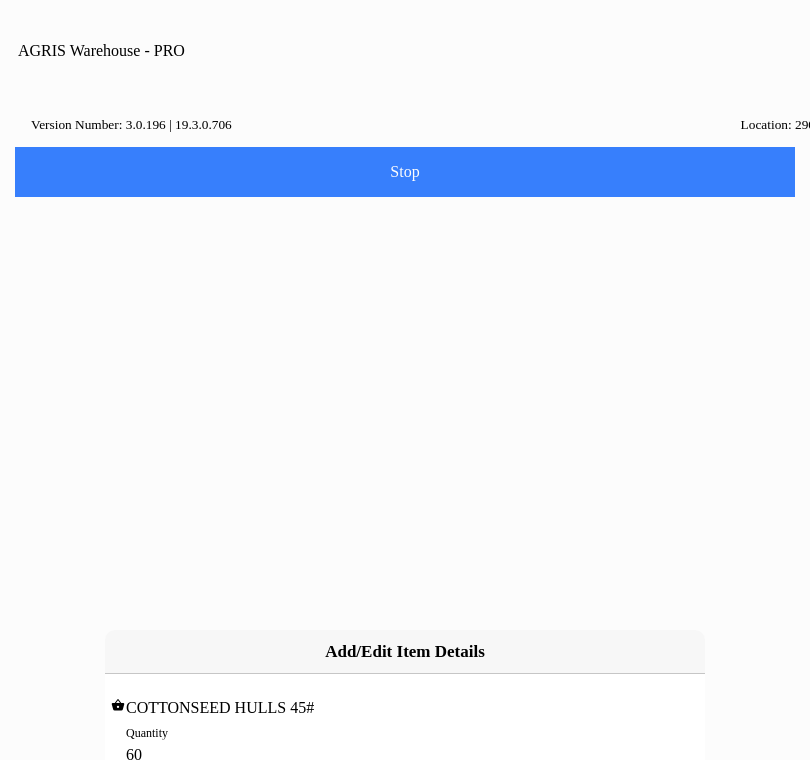 type on "600" 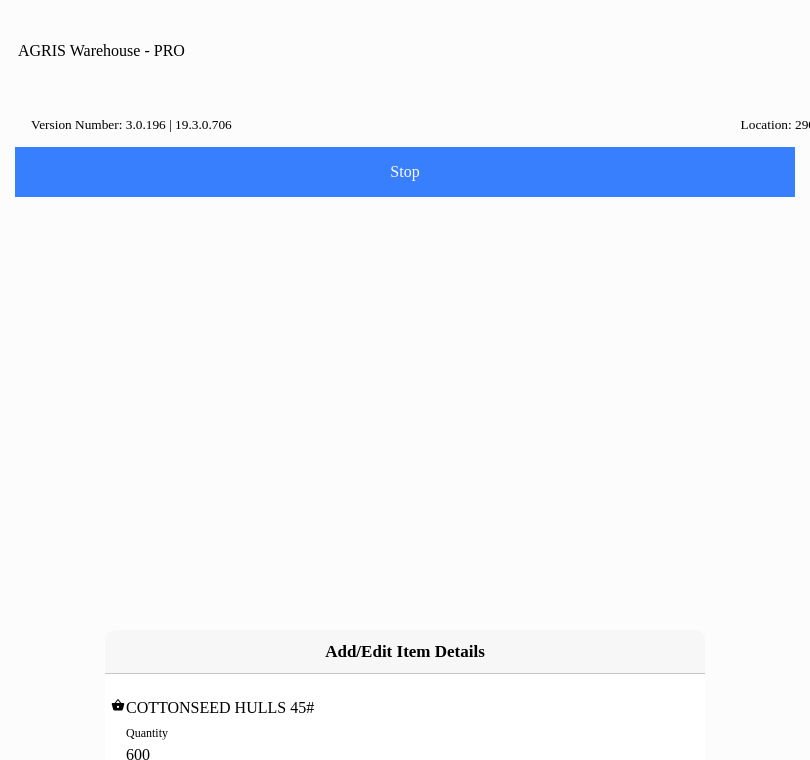 click on "Add" at bounding box center [0, 0] 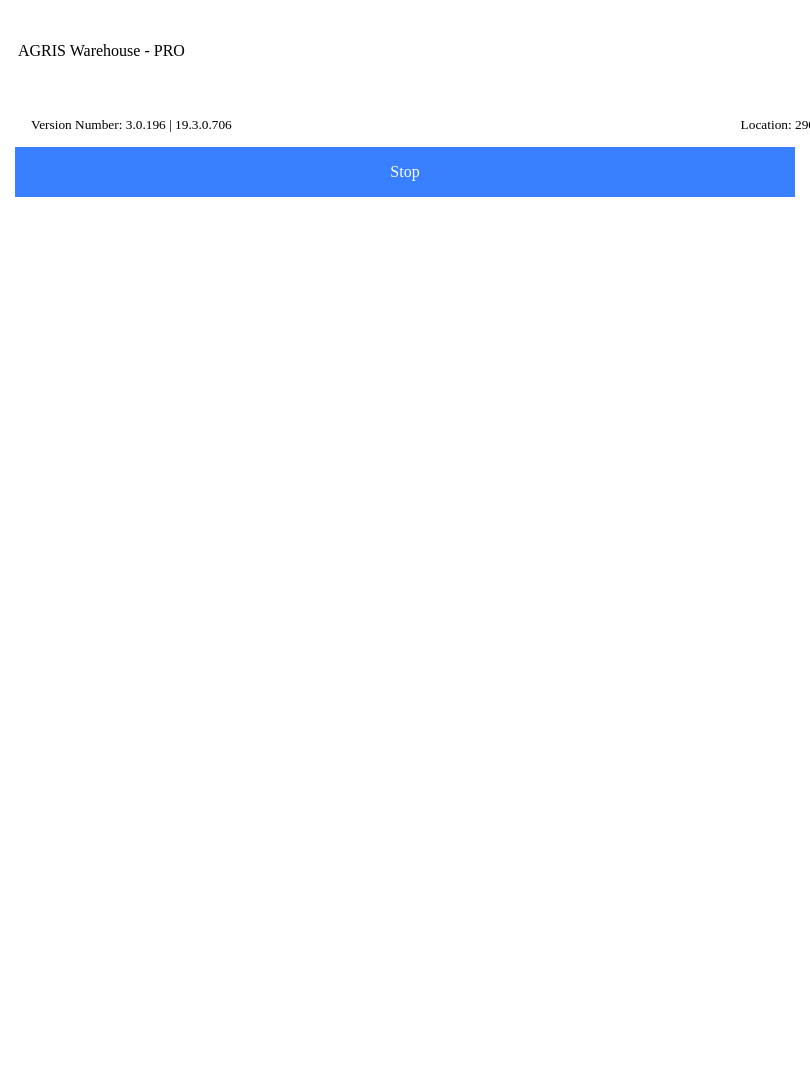 click on "Next" at bounding box center [405, 1006] 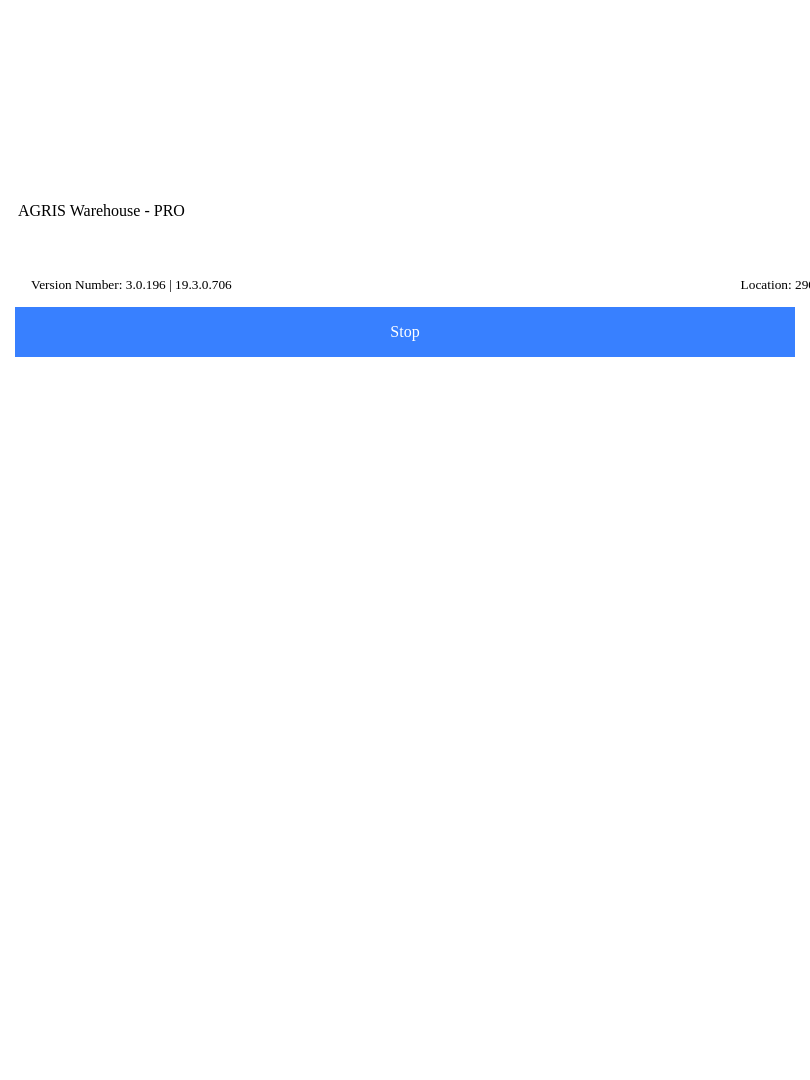 scroll, scrollTop: 49, scrollLeft: 0, axis: vertical 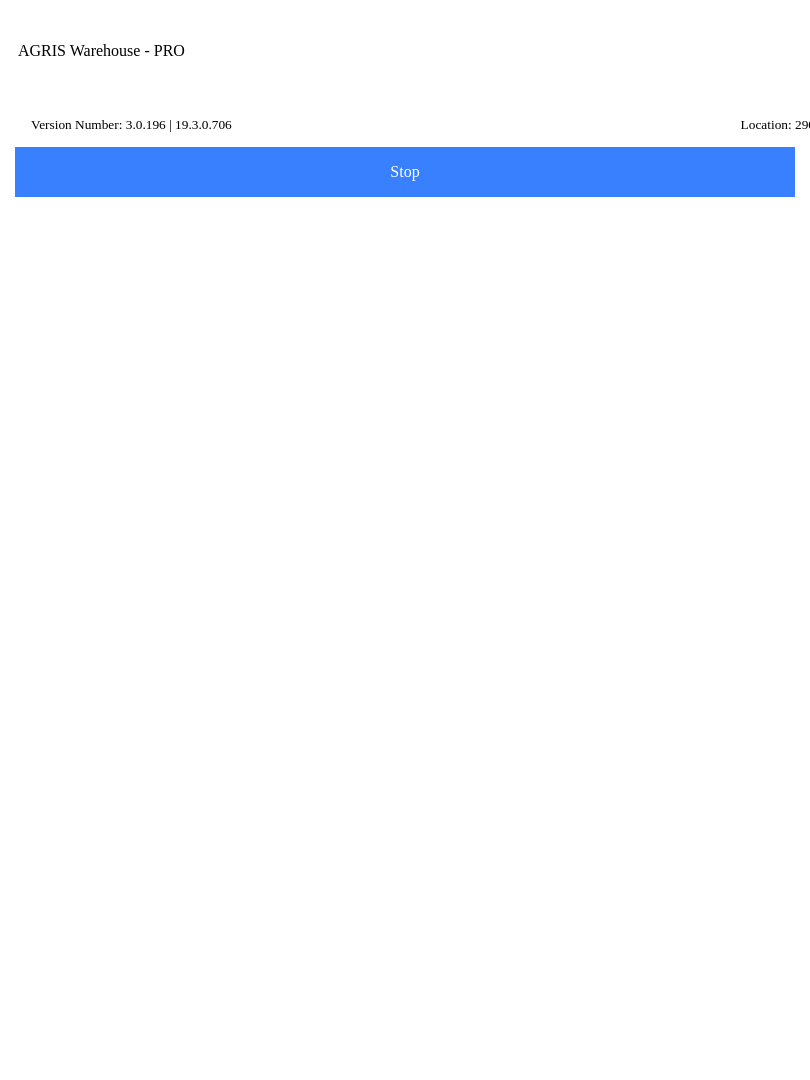 type on "Sutton transfer" 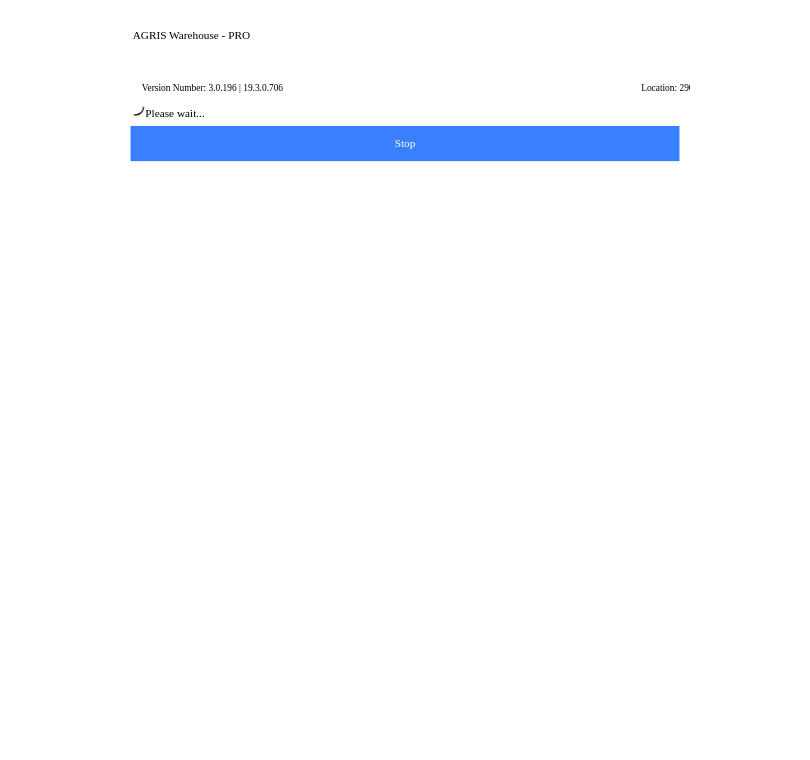 scroll, scrollTop: 1, scrollLeft: 0, axis: vertical 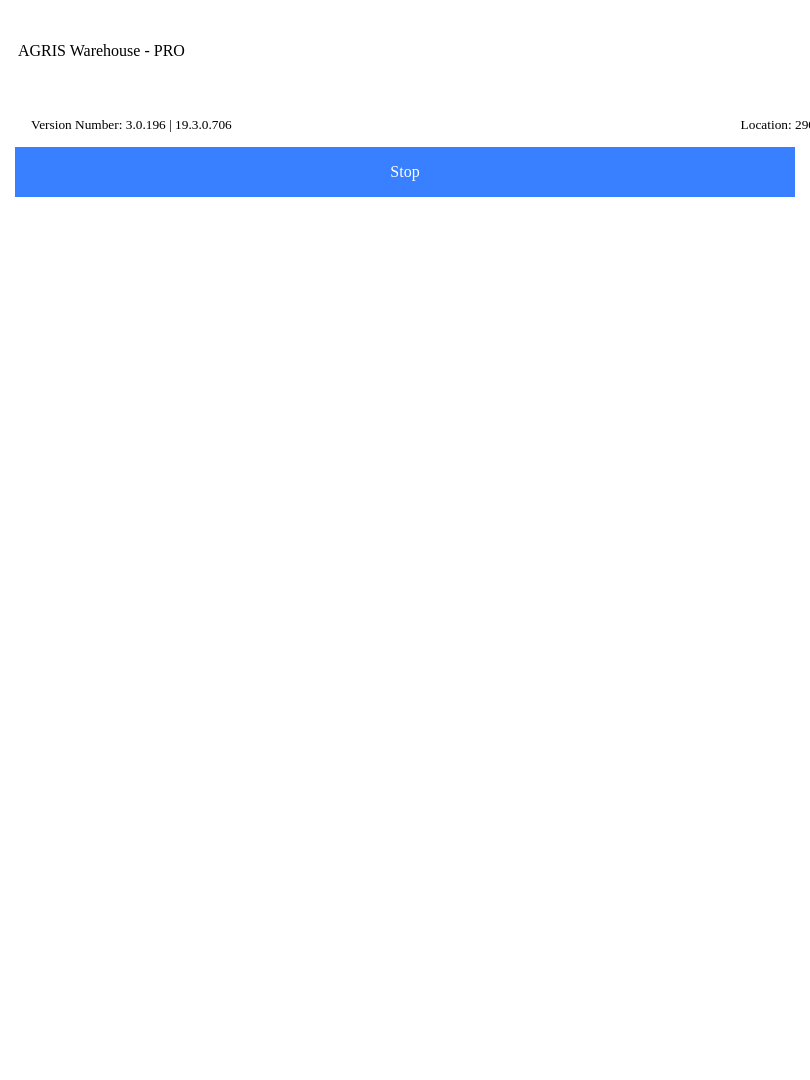 click on "Transfer Location" at bounding box center [390, 232] 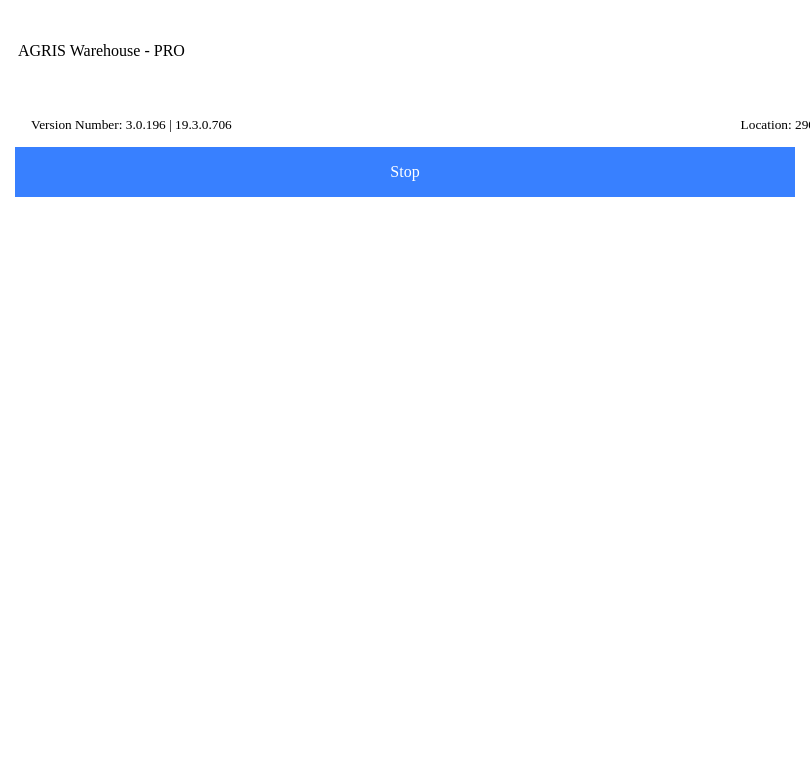 click on "Transfer Location" at bounding box center (390, 232) 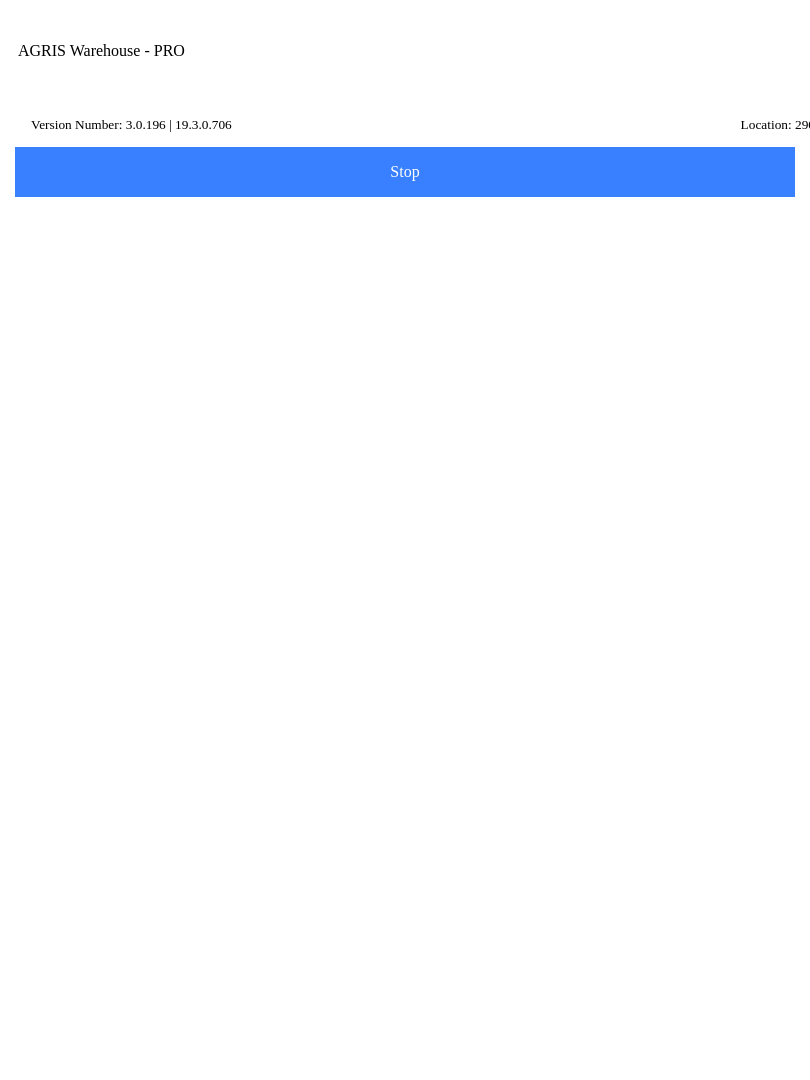 click on "Next" at bounding box center [405, 299] 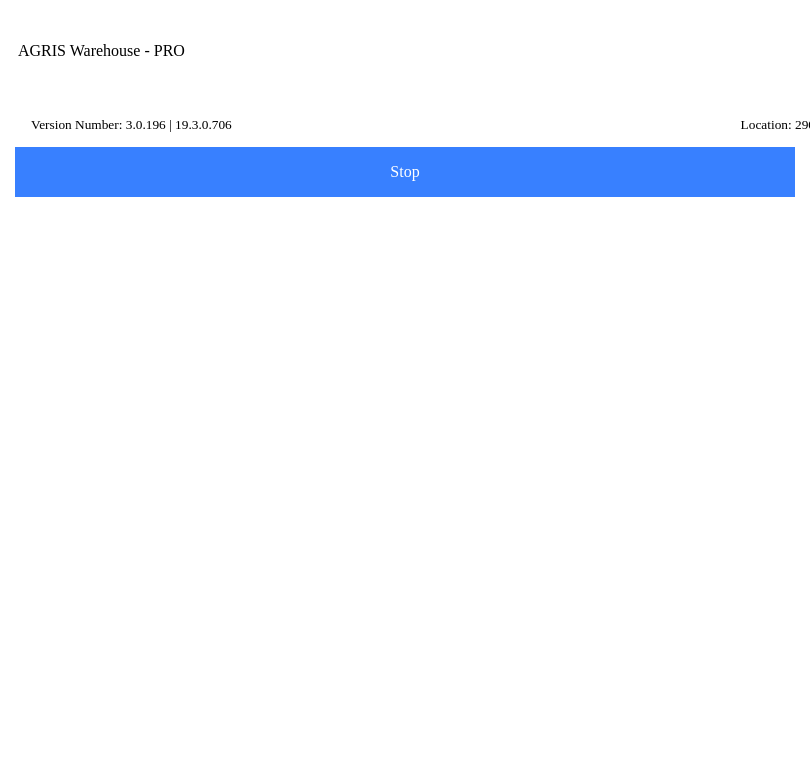 click on "Scan Item" at bounding box center [405, 224] 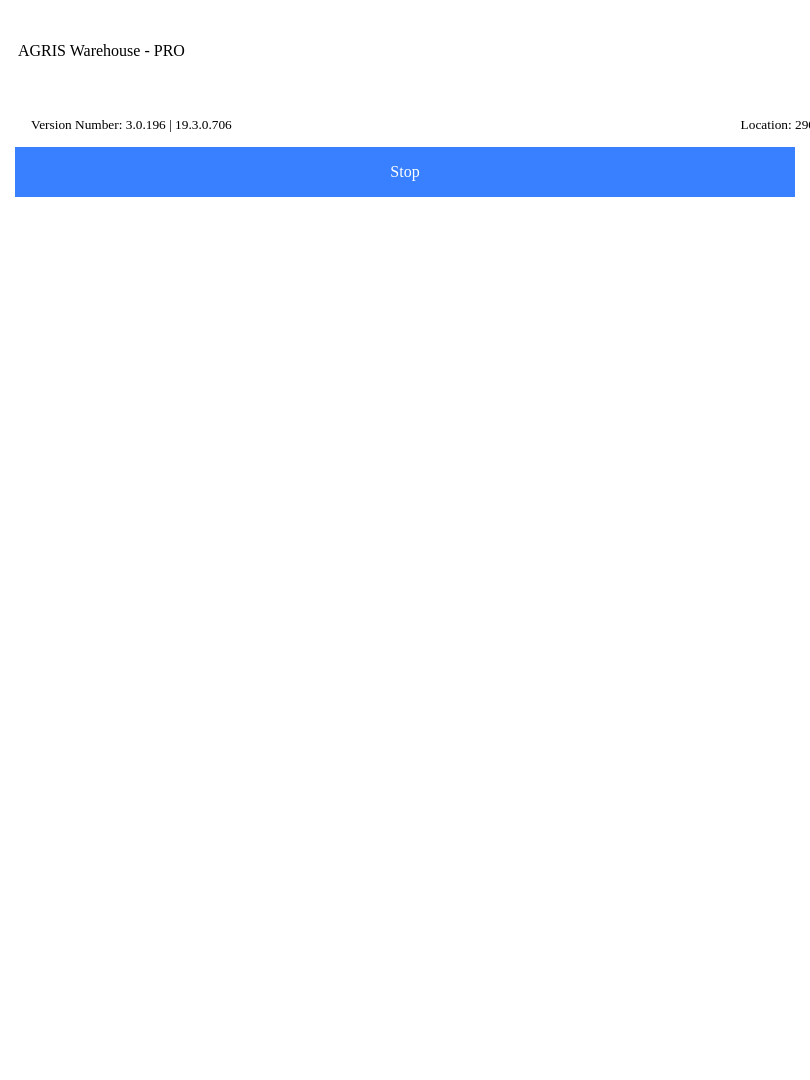 click on "Item Number" at bounding box center (390, 346) 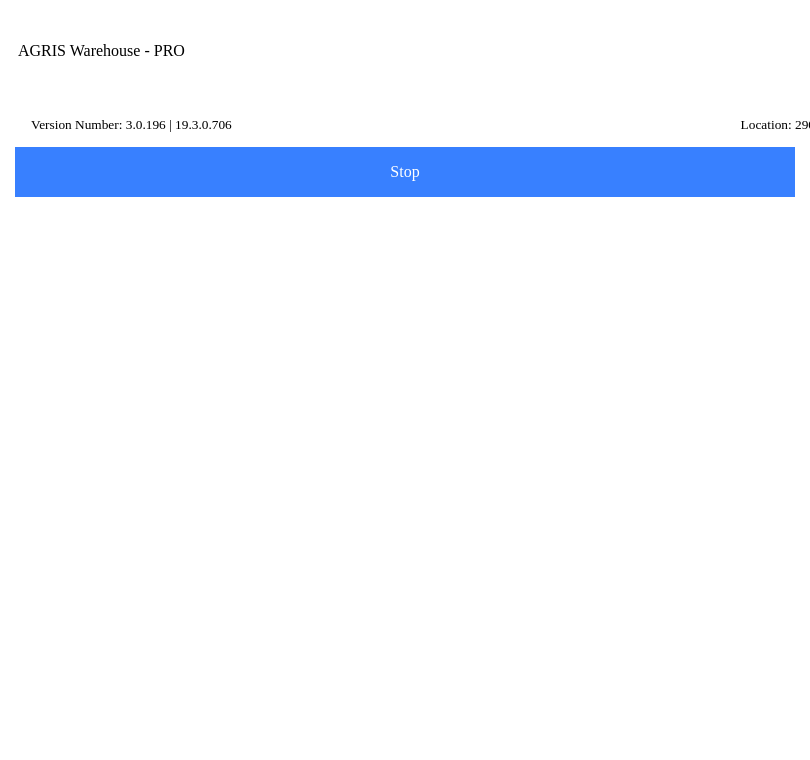 type on "429101" 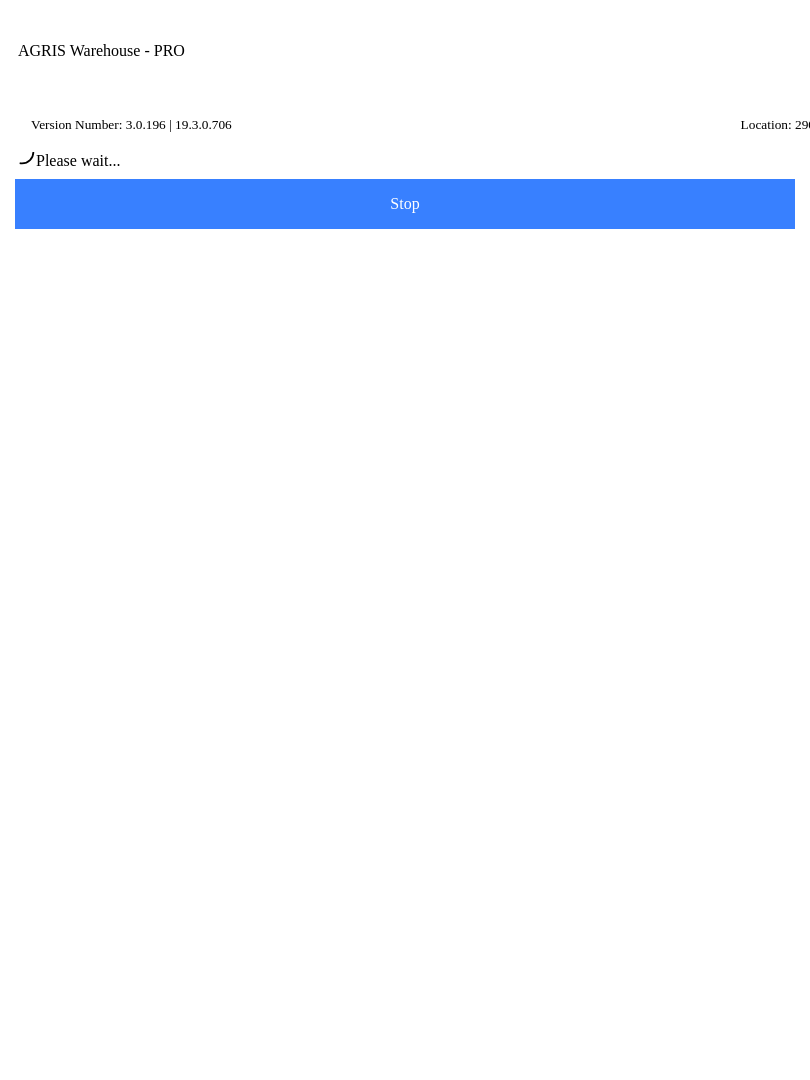 click on "Please wait..." at bounding box center (405, 154) 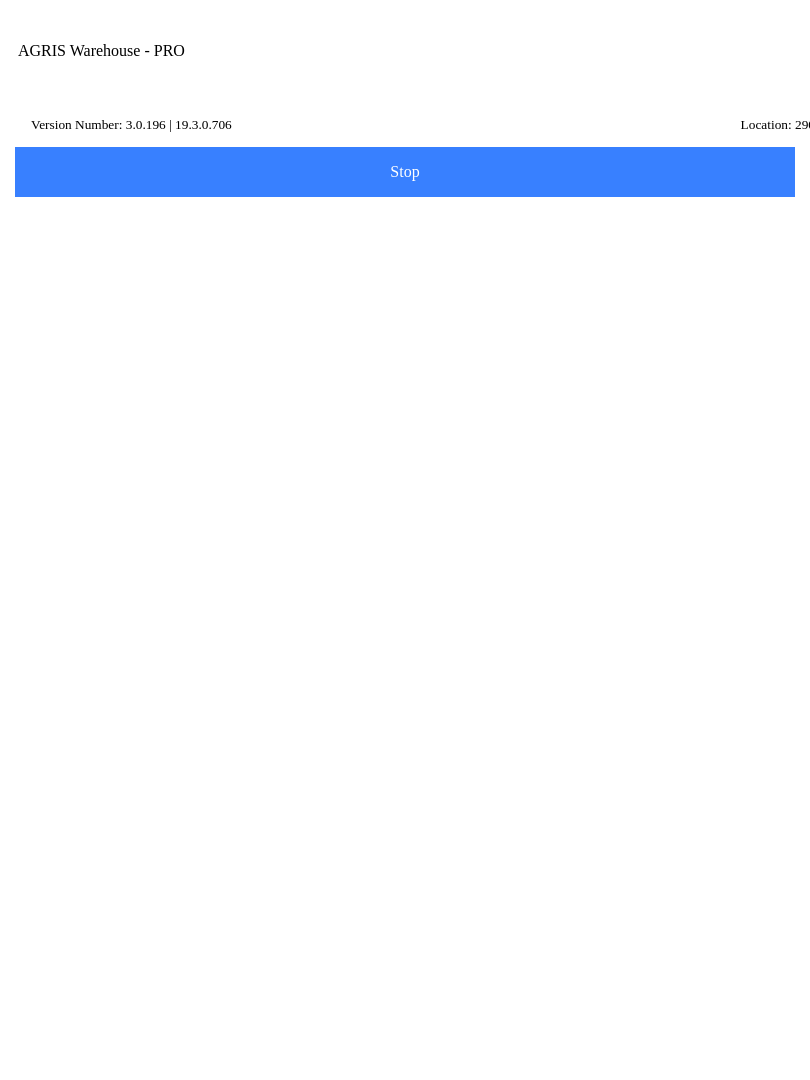 click on "On Hand: 120" at bounding box center [405, 584] 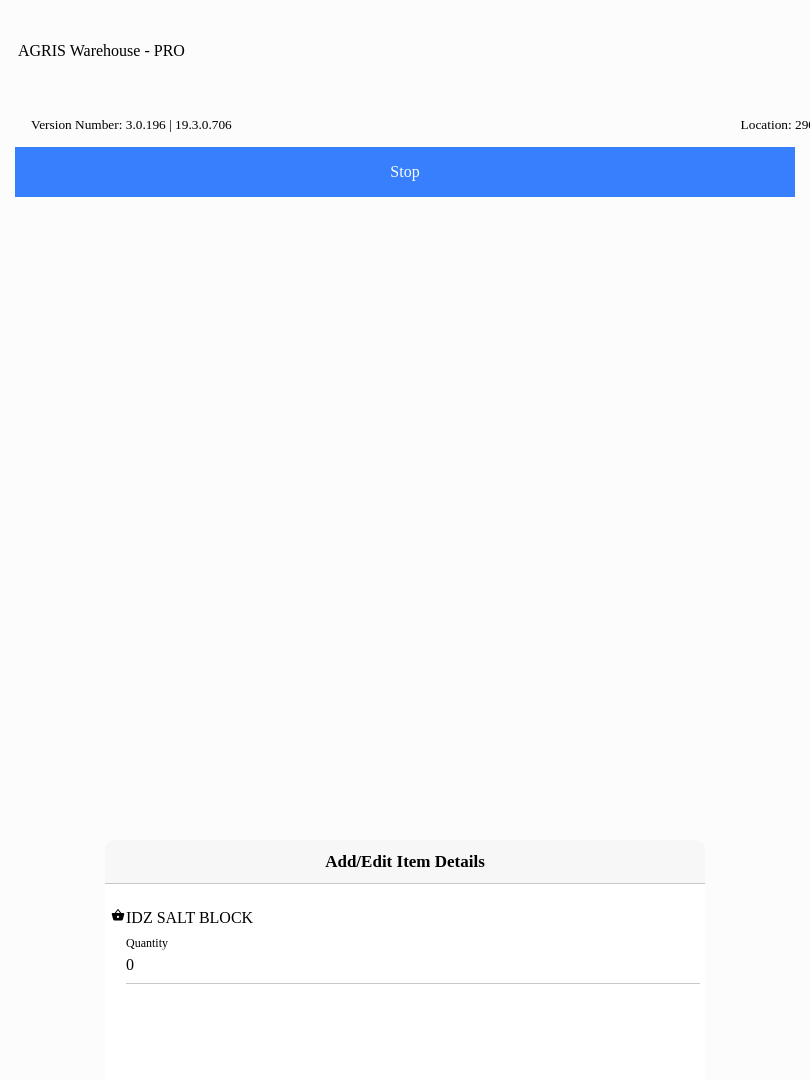 click on "0" at bounding box center [405, 964] 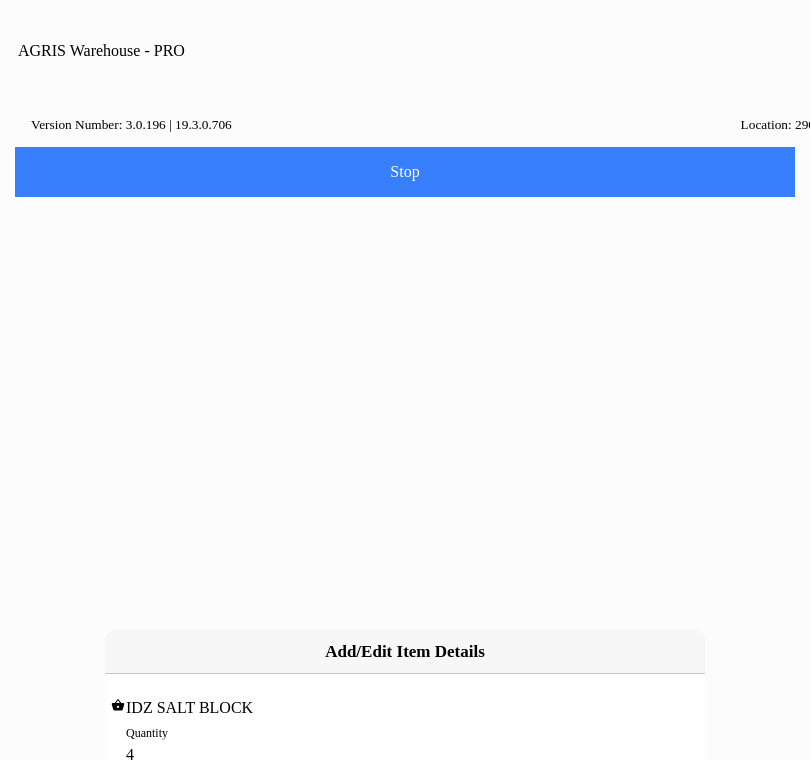 type on "40" 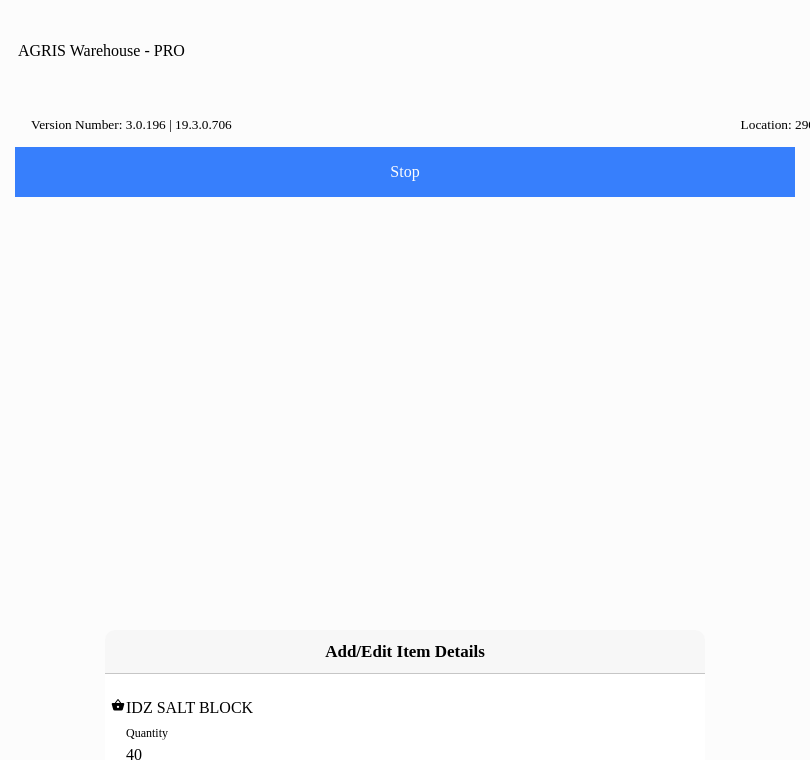 click on "Add" at bounding box center (0, 0) 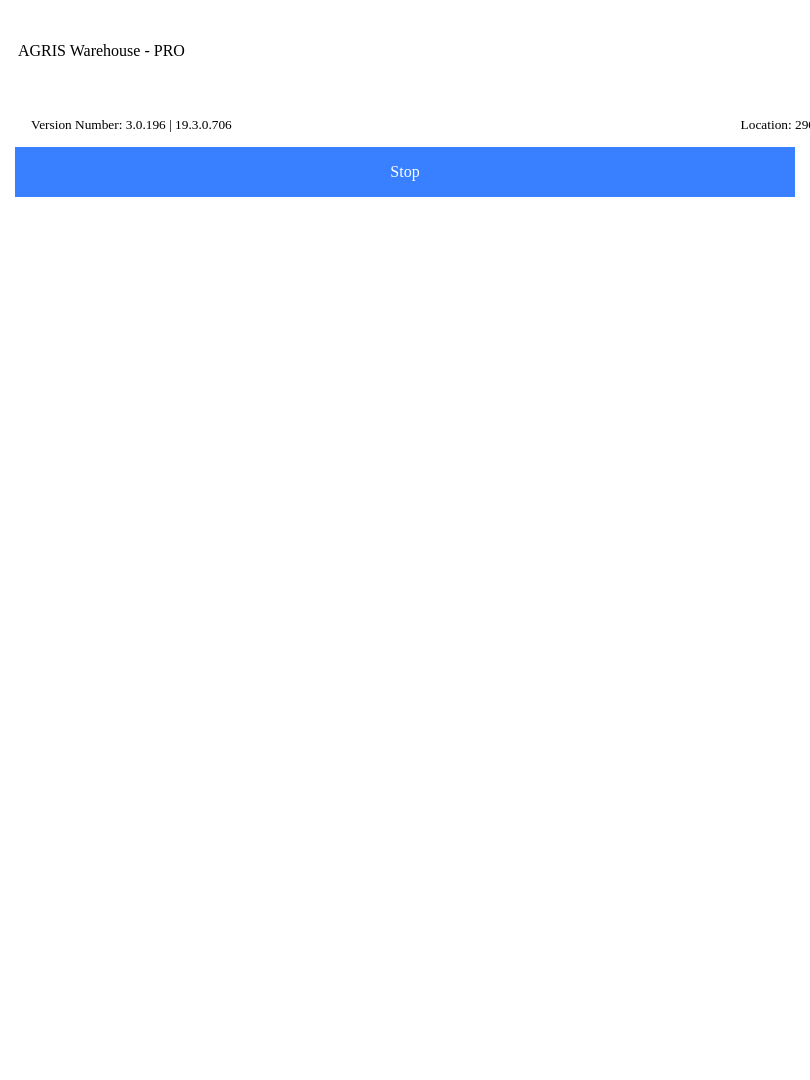 click on "Add Item" at bounding box center (405, 415) 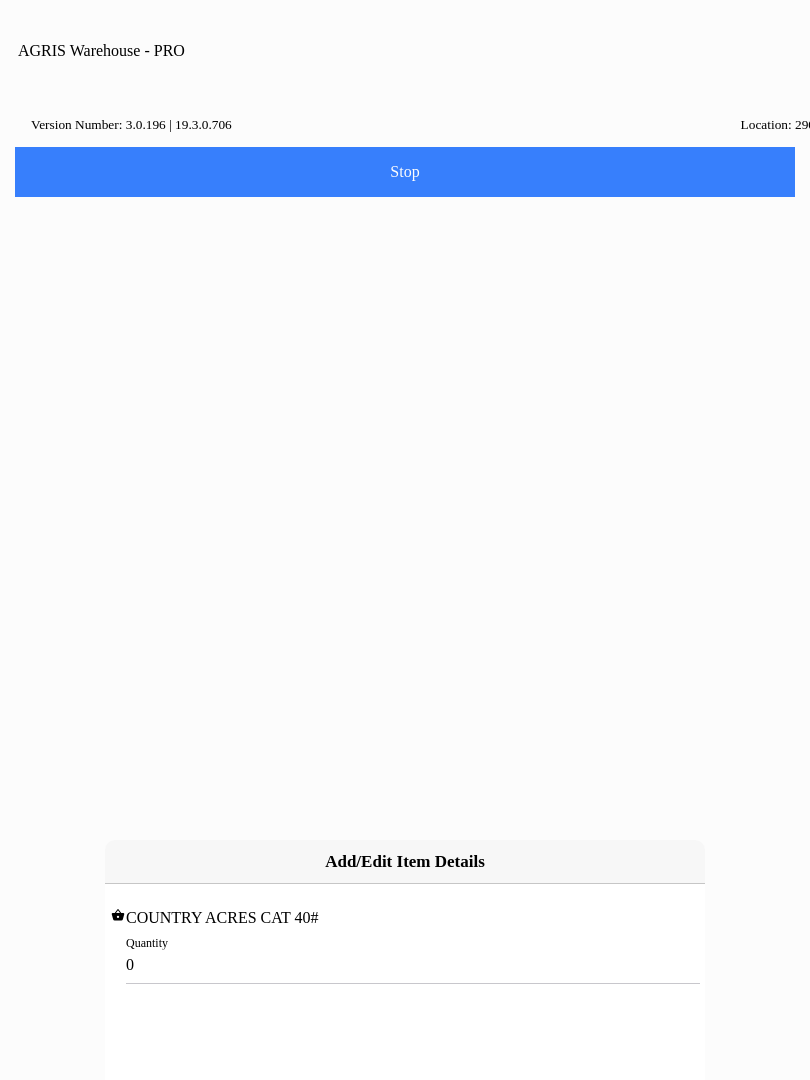 click on "Quantity 0" at bounding box center (405, 955) 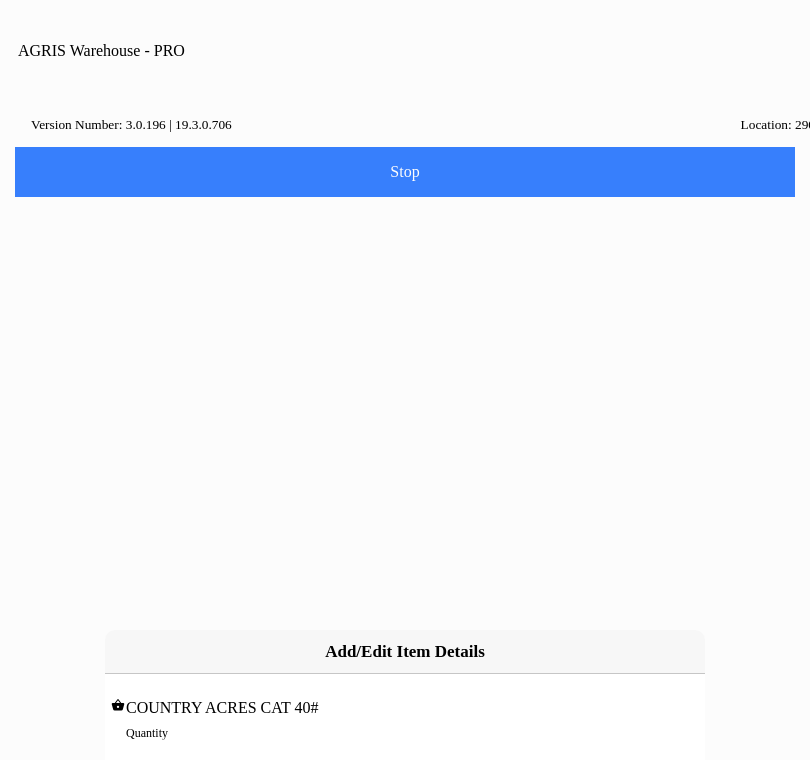 type on "6" 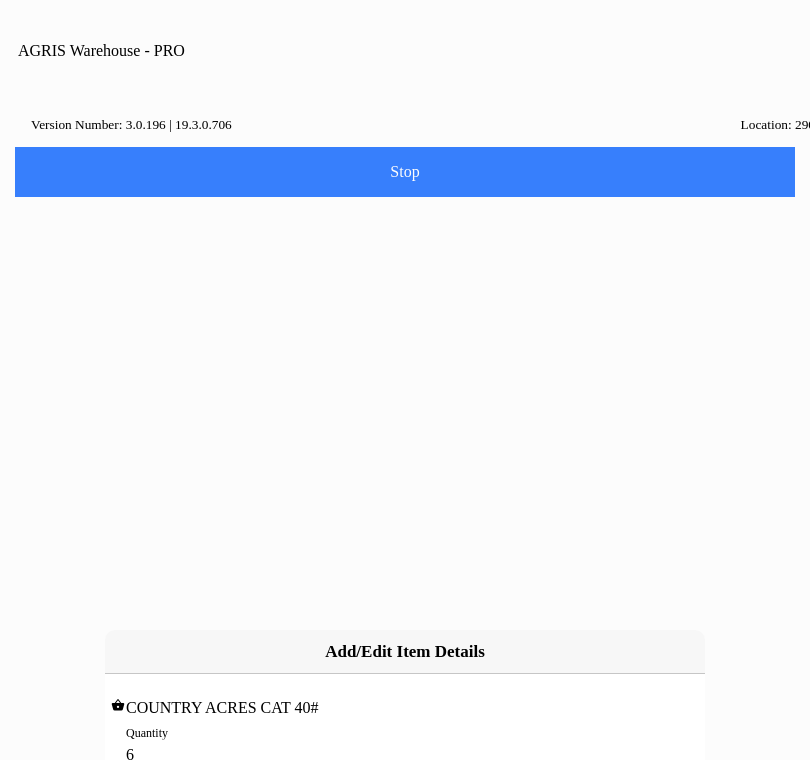click on "Add" at bounding box center (0, 0) 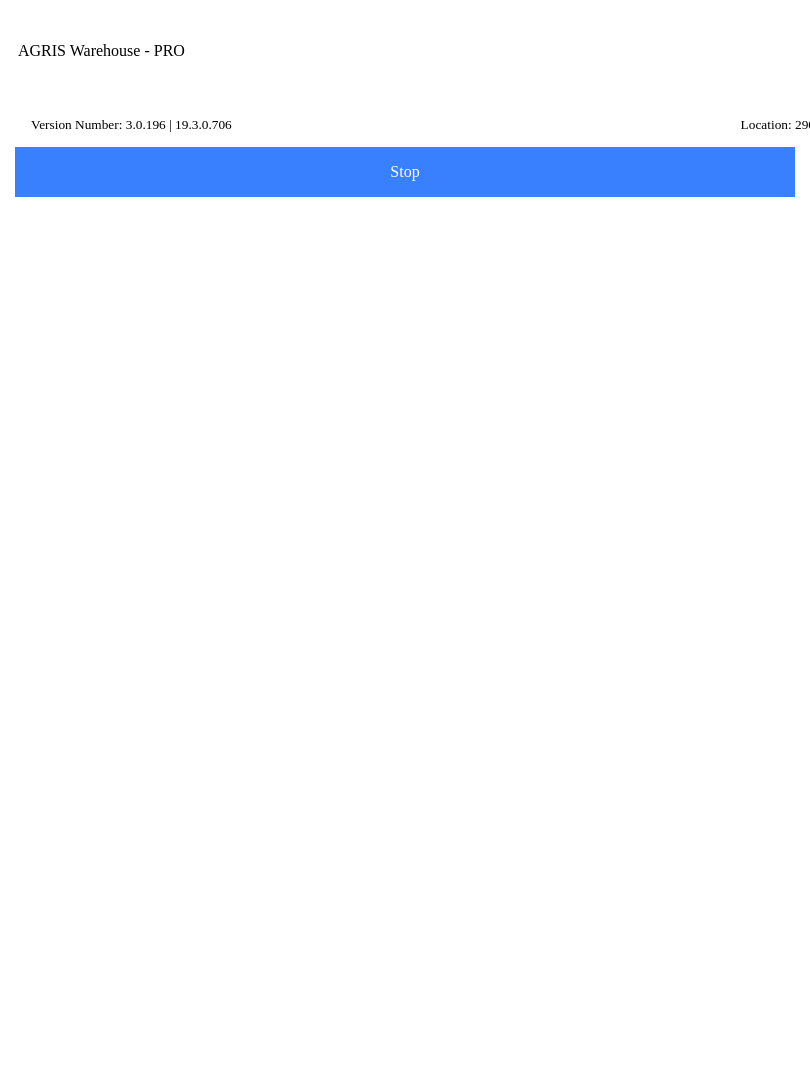 click on "Add Item" at bounding box center [405, 586] 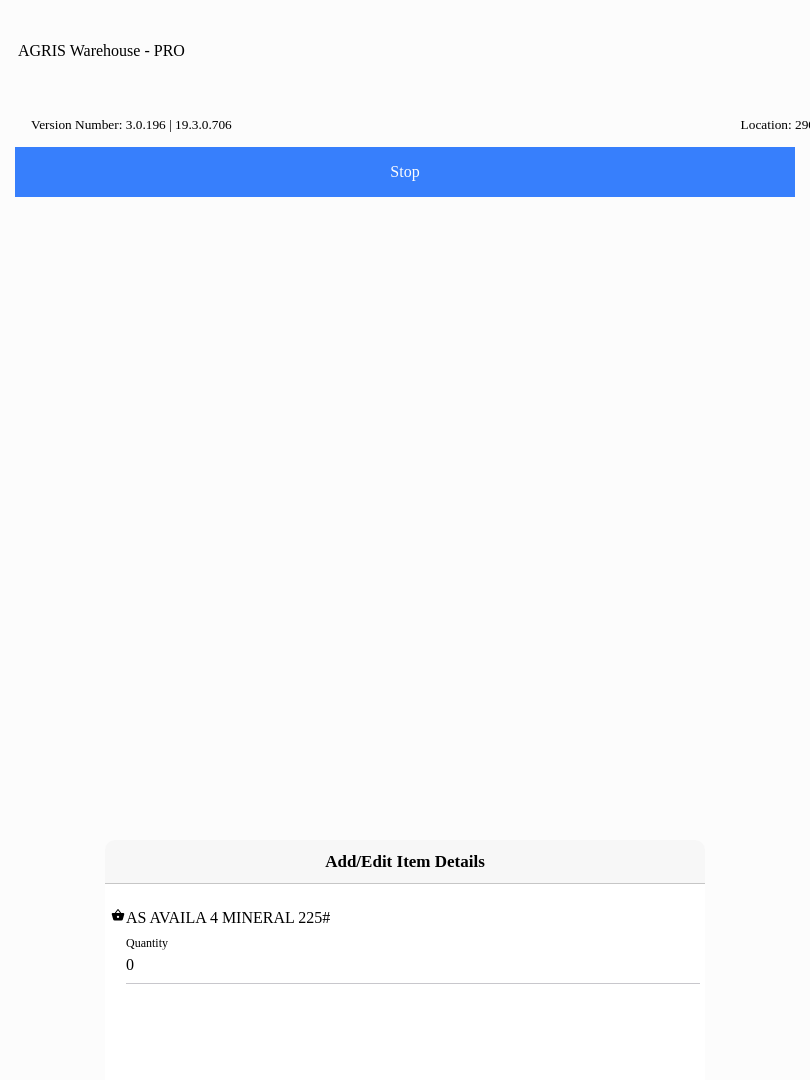 click on "Quantity 0" at bounding box center (405, 955) 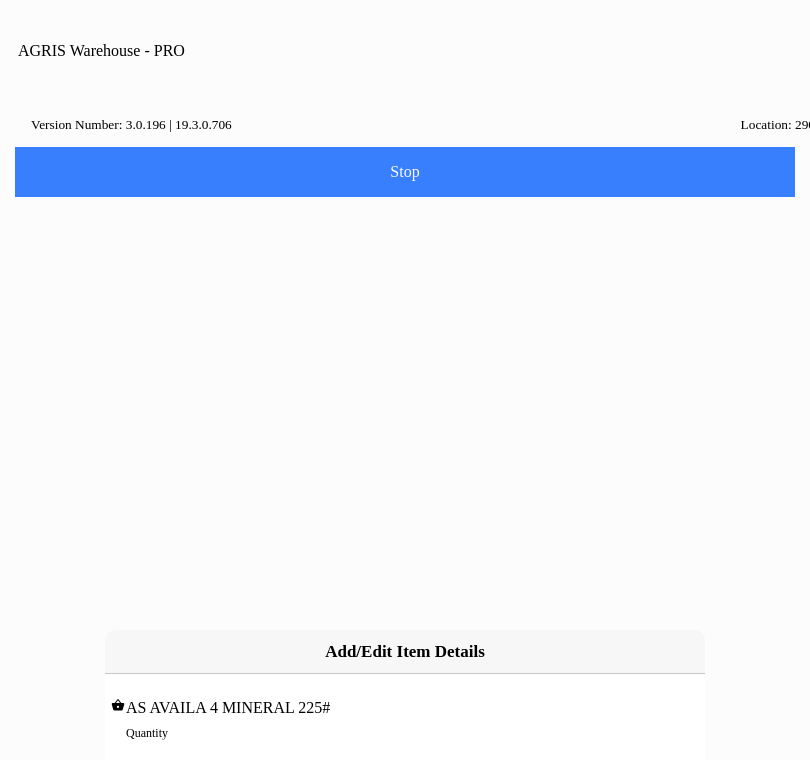 type on "8" 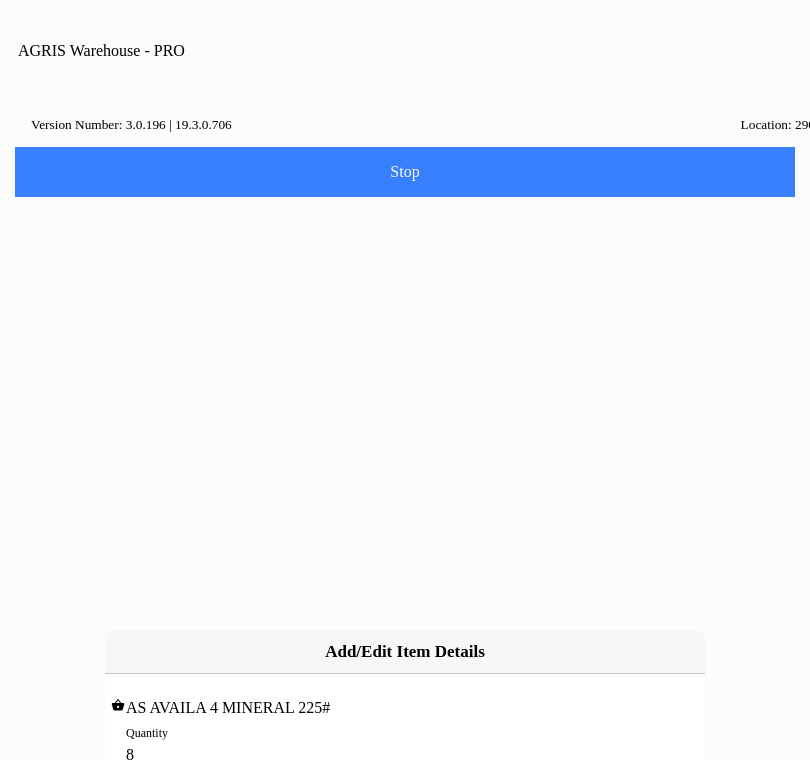 click on "Add" at bounding box center (0, 0) 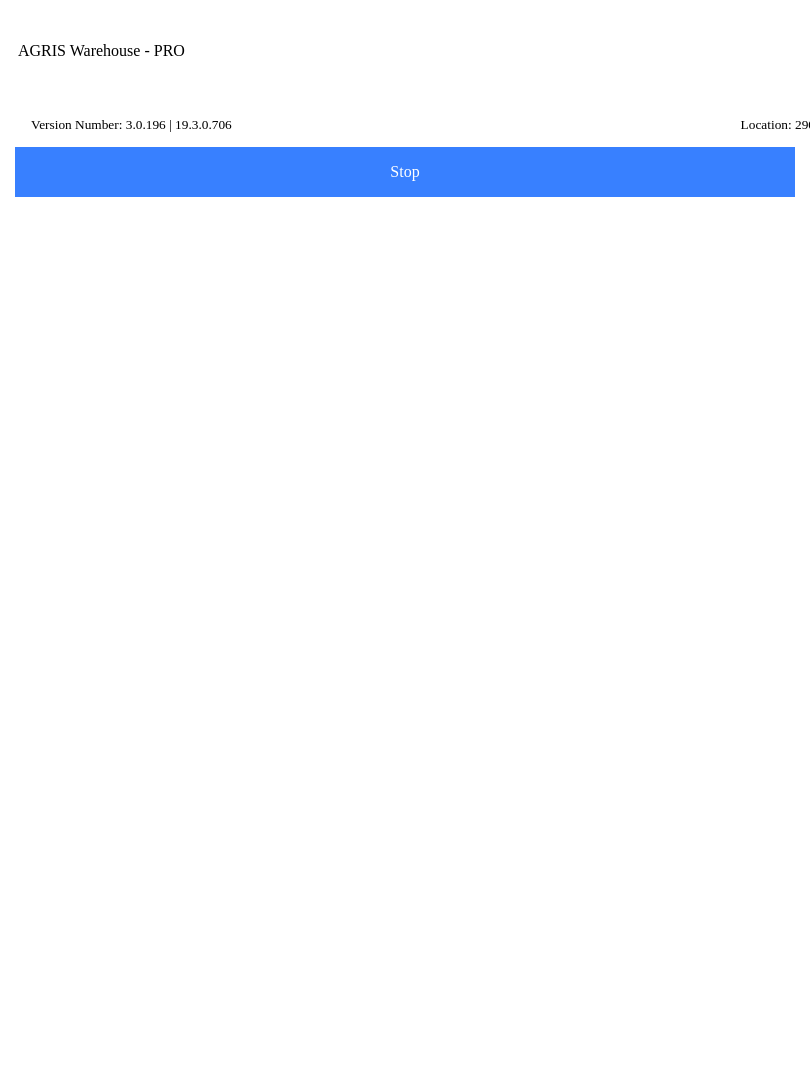 click on "Next" at bounding box center [405, 811] 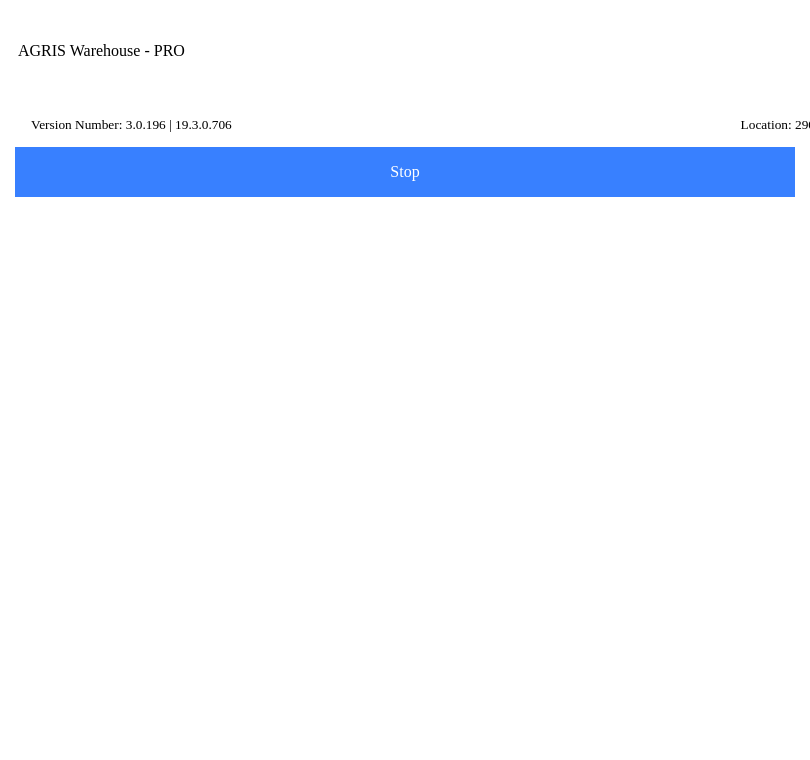 type on "hl2" 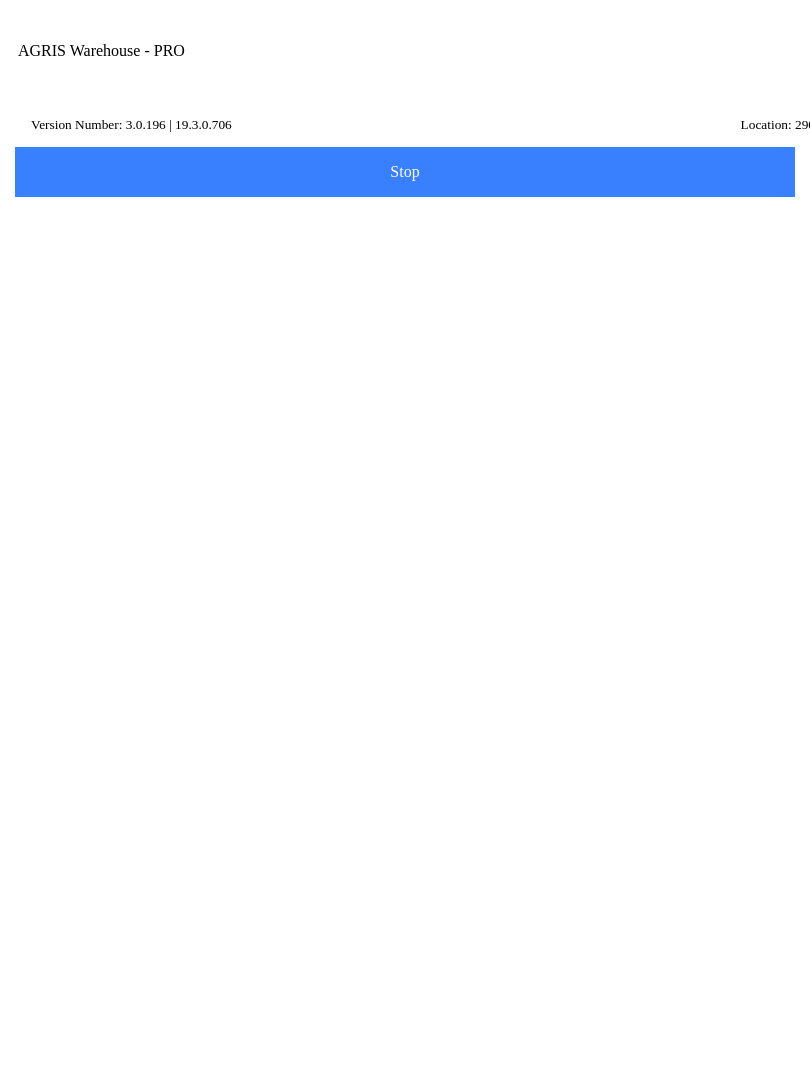 click on "LAWRENCE," at bounding box center (405, 586) 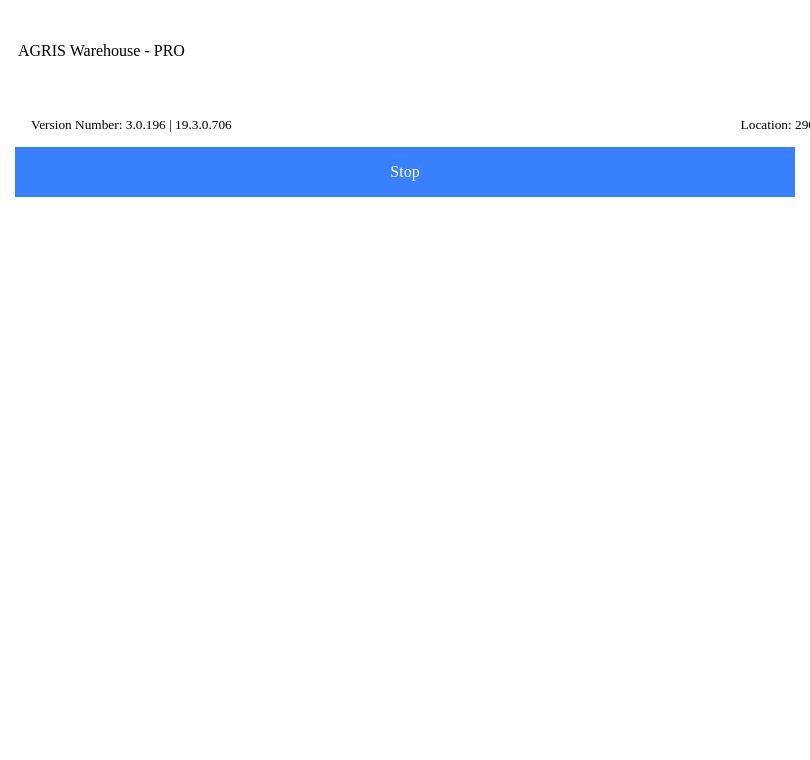 scroll, scrollTop: 178, scrollLeft: 0, axis: vertical 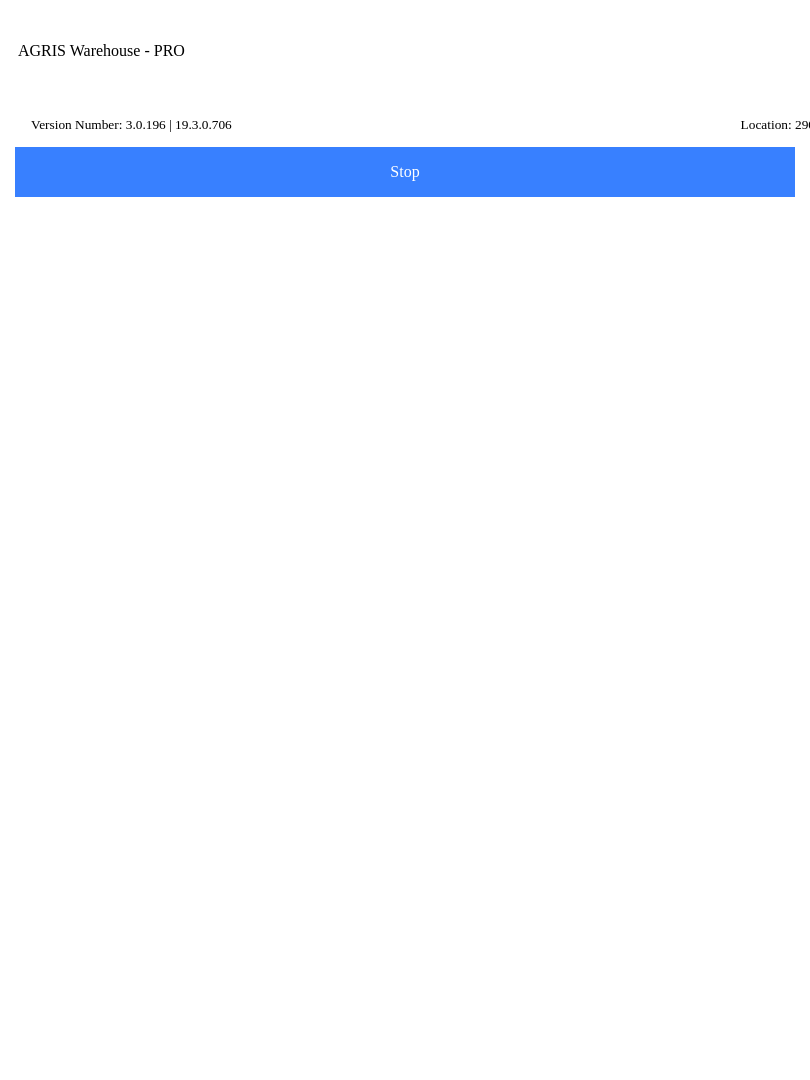 click on "Pending Transfers" at bounding box center (405, 871) 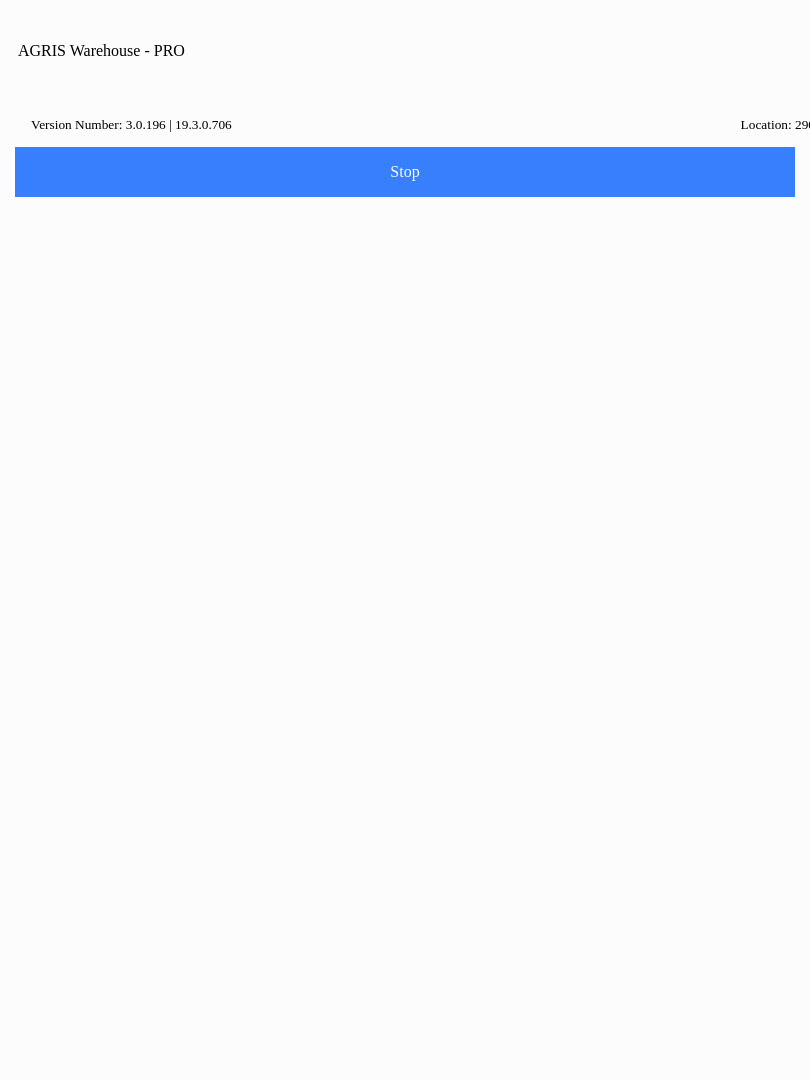 click on "Ok" at bounding box center (405, 638) 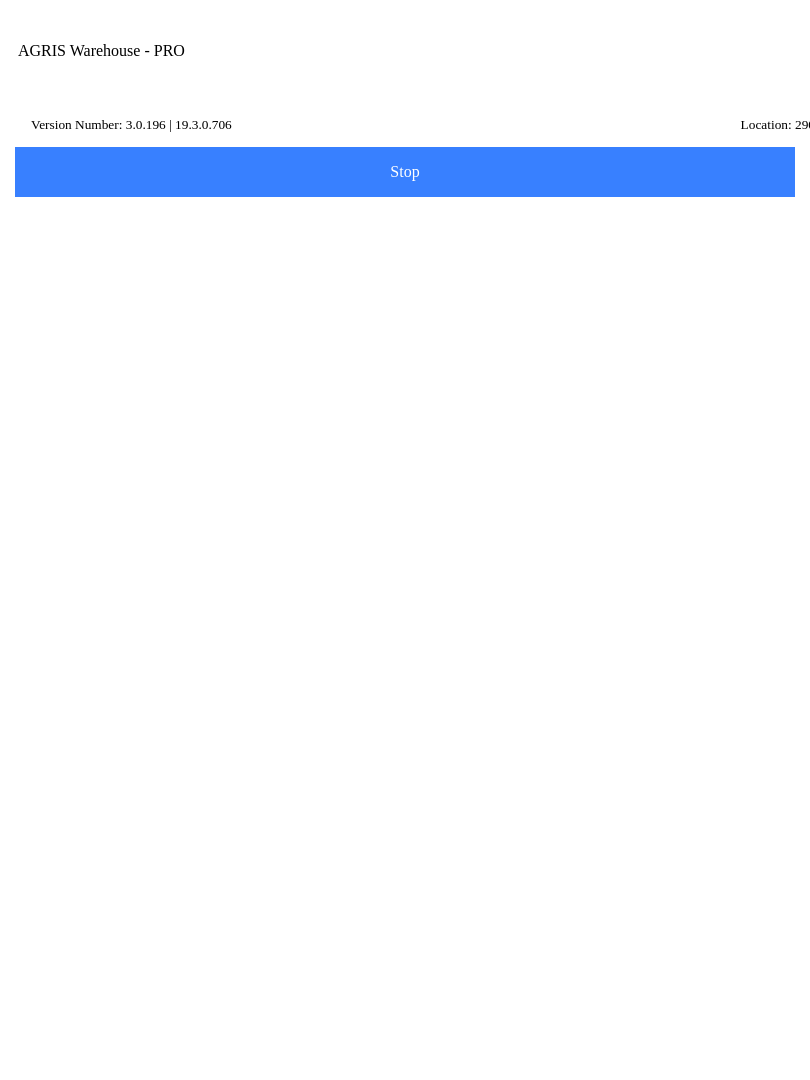 scroll, scrollTop: 1, scrollLeft: 0, axis: vertical 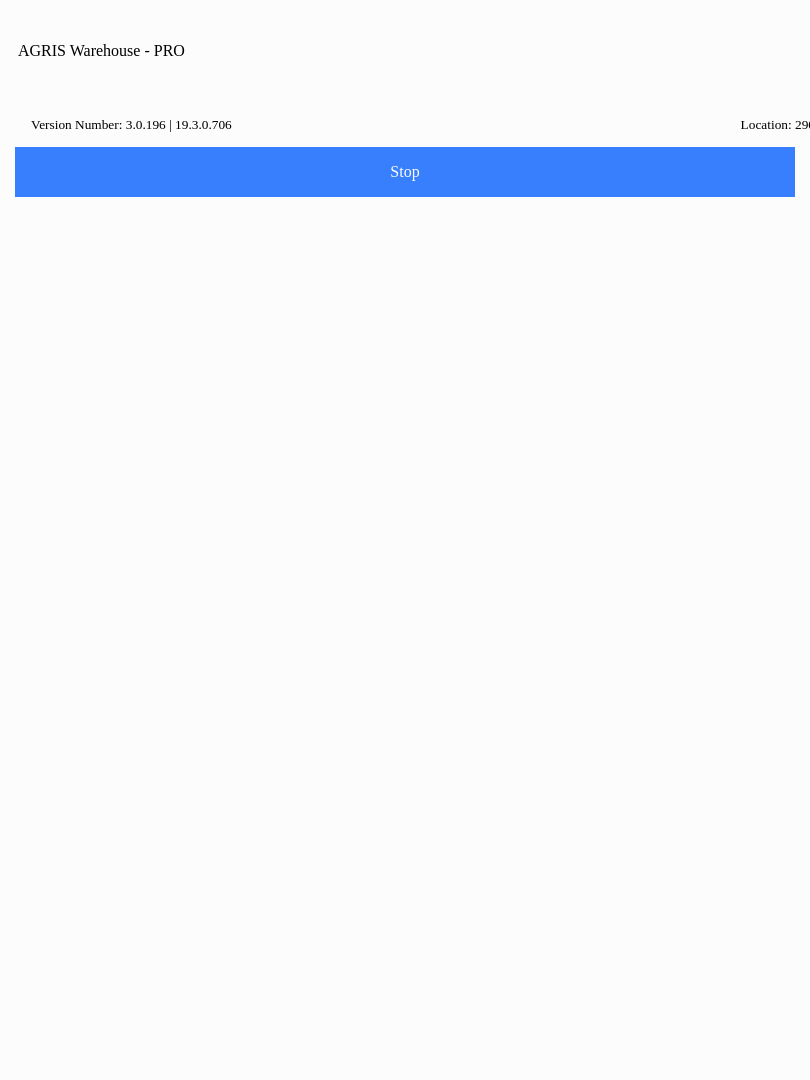 click on "Target location : 320. Remarks : [PERSON_NAME] transfer . NameId : HL2 Items: Item : IDZ SALT BLOCK, Qty : 40 Item : COUNTRY ACRES CAT 40#, Qty : 6 Item : AS AVAILA 4 MINERAL 225#, Qty : 8" at bounding box center [405, 541] 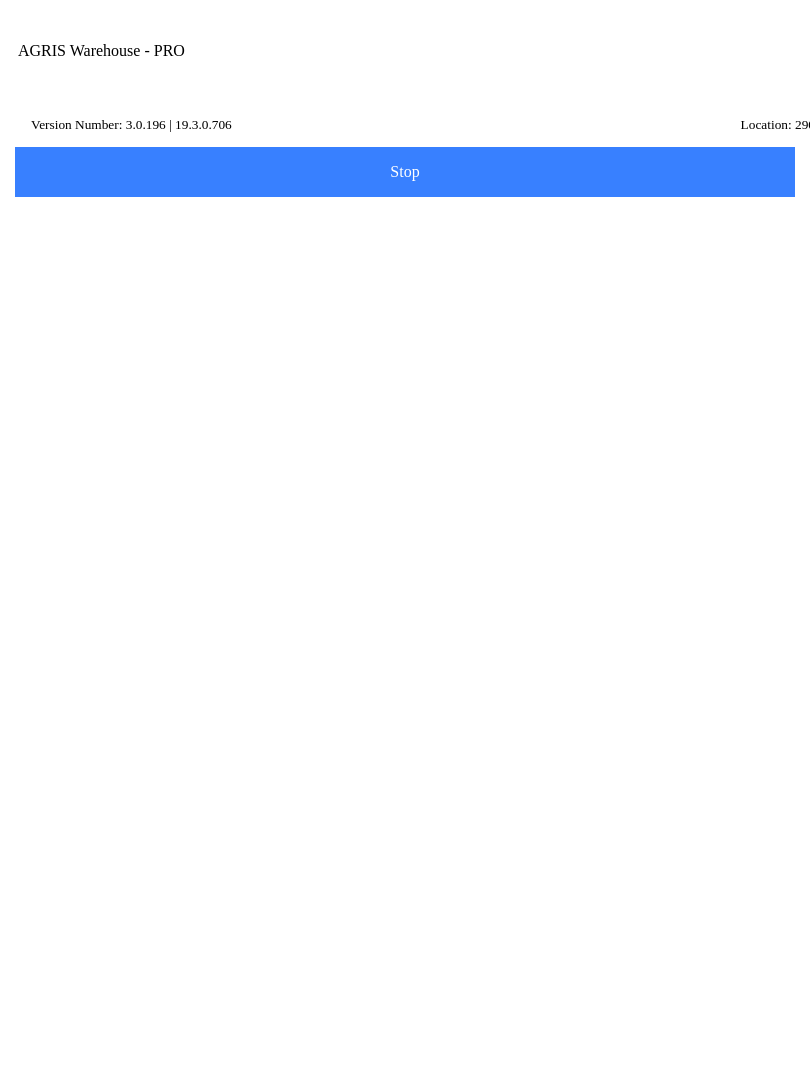 scroll, scrollTop: 0, scrollLeft: 0, axis: both 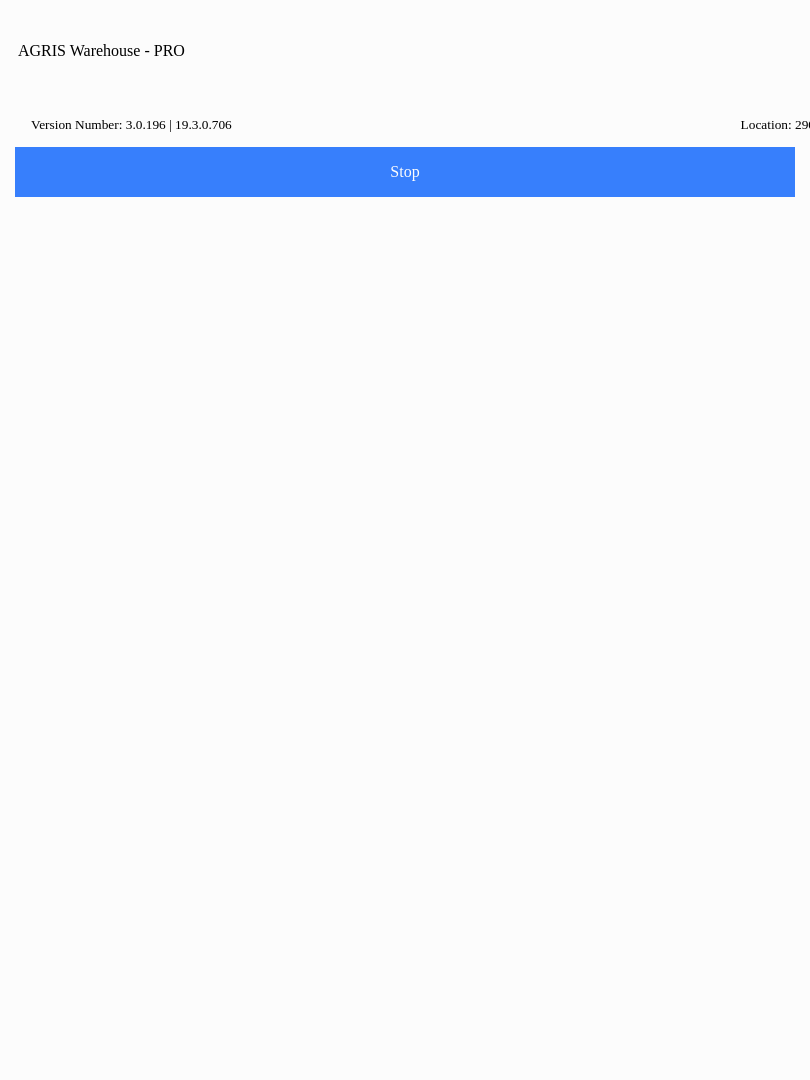 click on "Cancel" at bounding box center [337, 590] 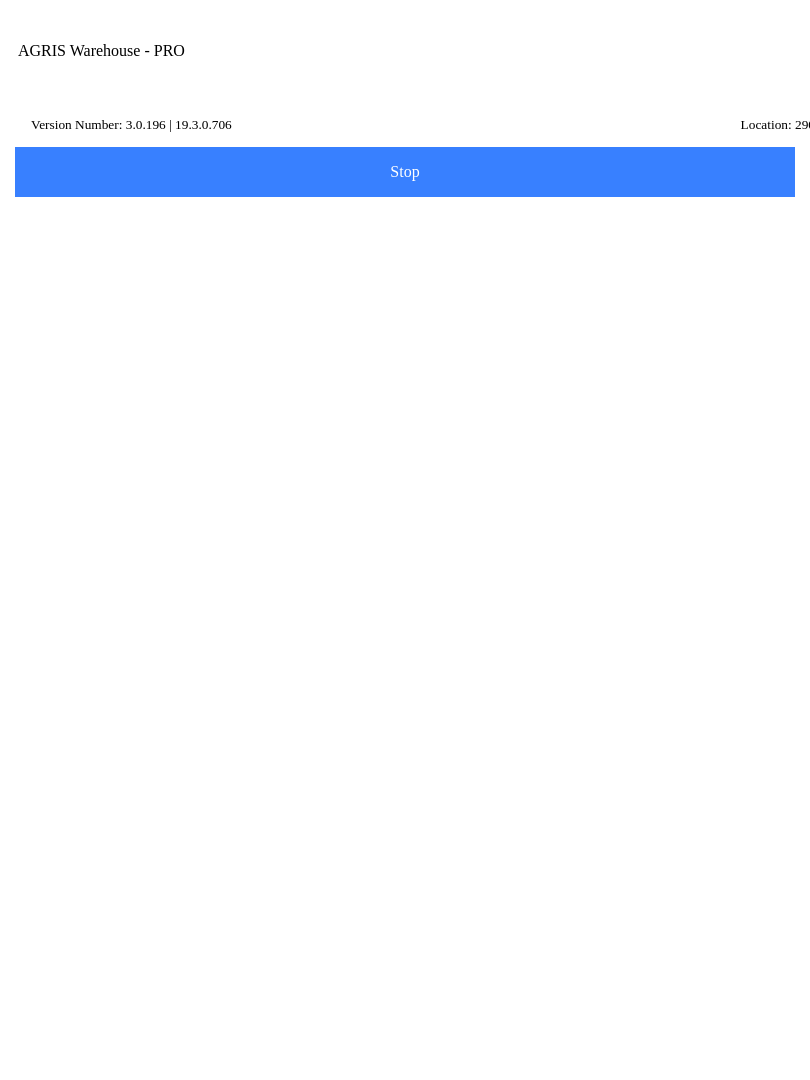click at bounding box center [700, 71] 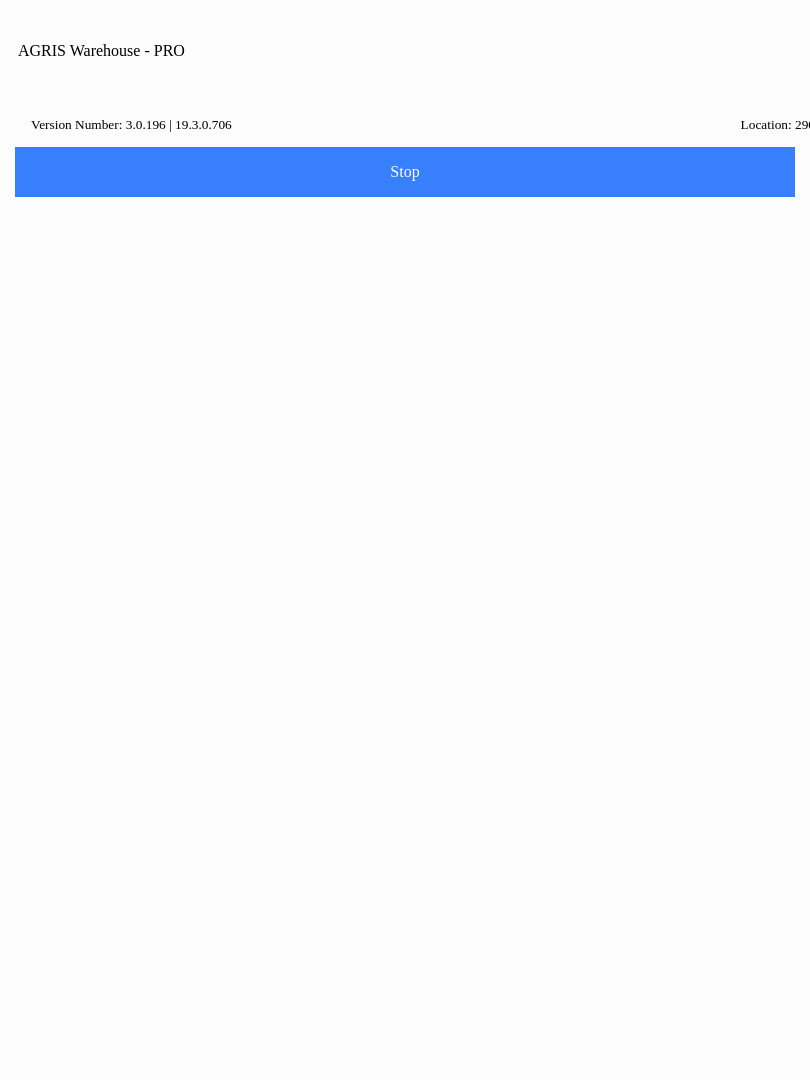 click at bounding box center [405, 540] 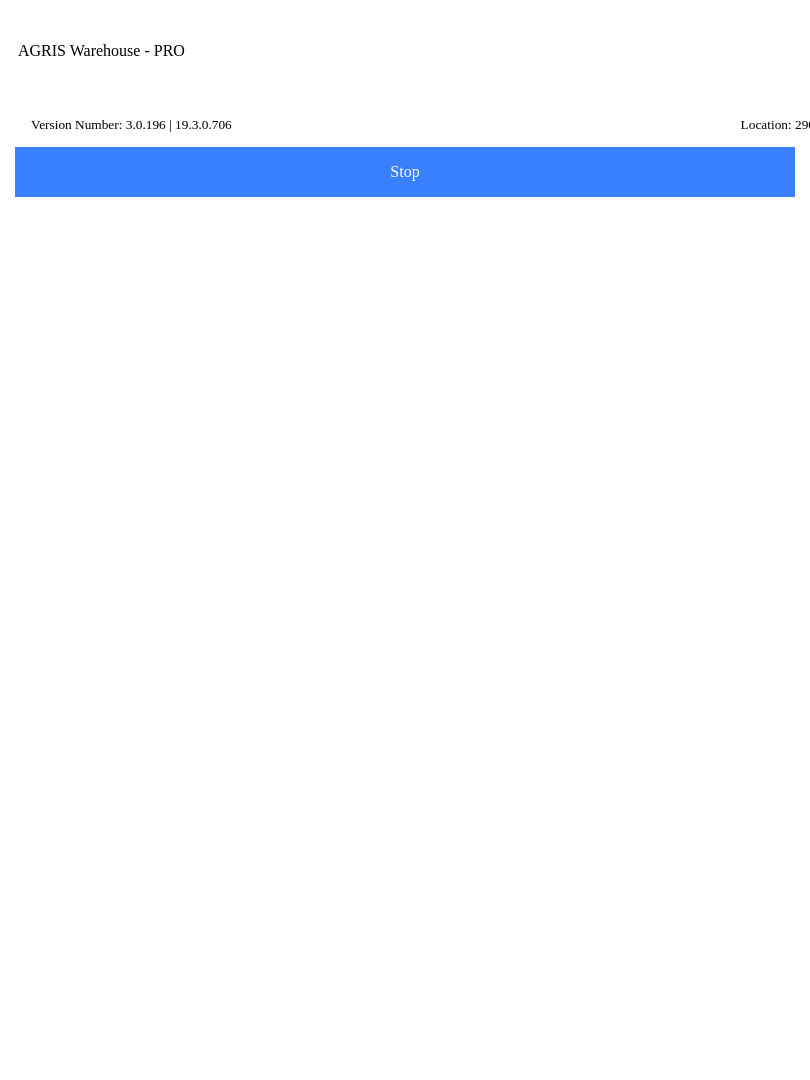 click 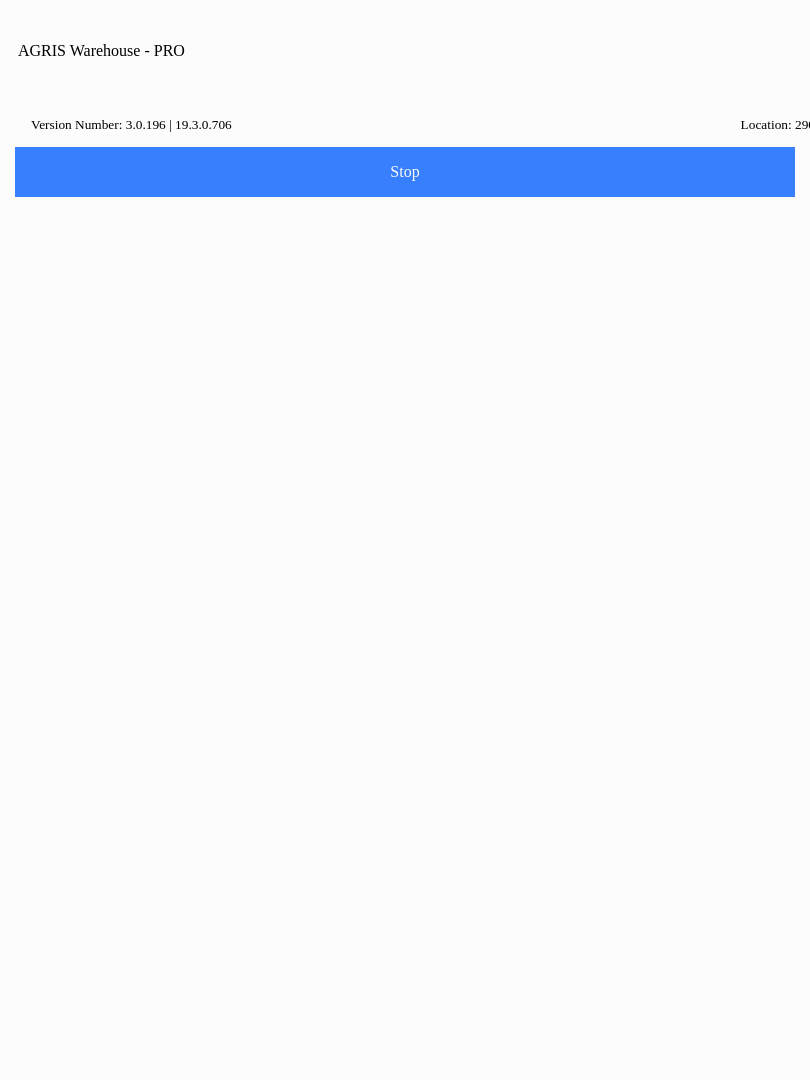 click on "Confirm" at bounding box center [472, 590] 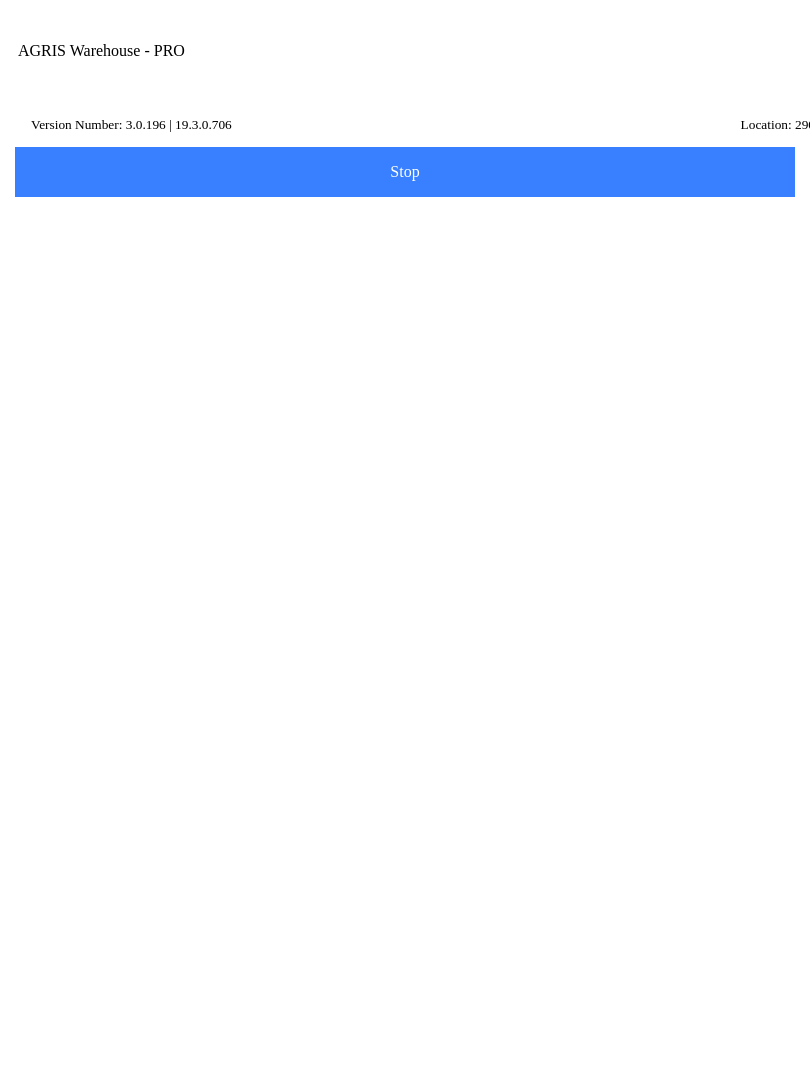 click on "Pending Transfers" at bounding box center (118, 899) 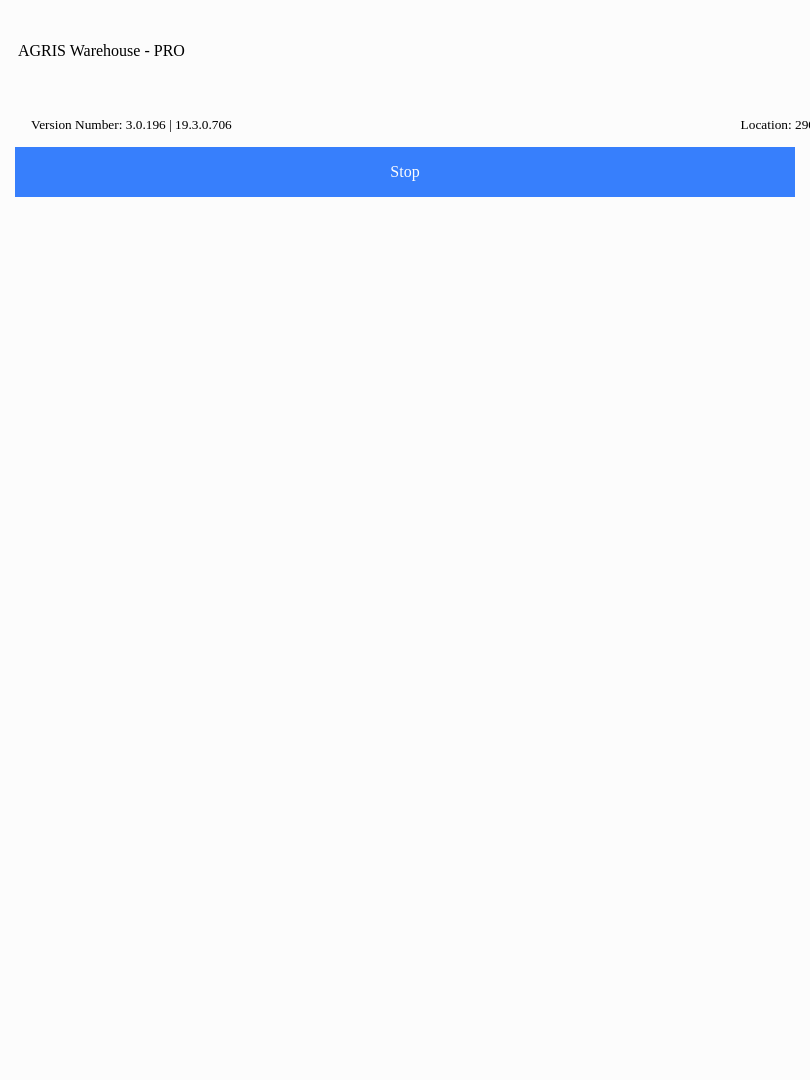 click on "Target location : 320. Remarks : [PERSON_NAME] transfer . NameId : HL2 Items: Item : IDZ SALT BLOCK, Qty : 40 Item : COUNTRY ACRES CAT 40#, Qty : 6 Item : AS AVAILA 4 MINERAL 225#, Qty : 8" at bounding box center (405, 541) 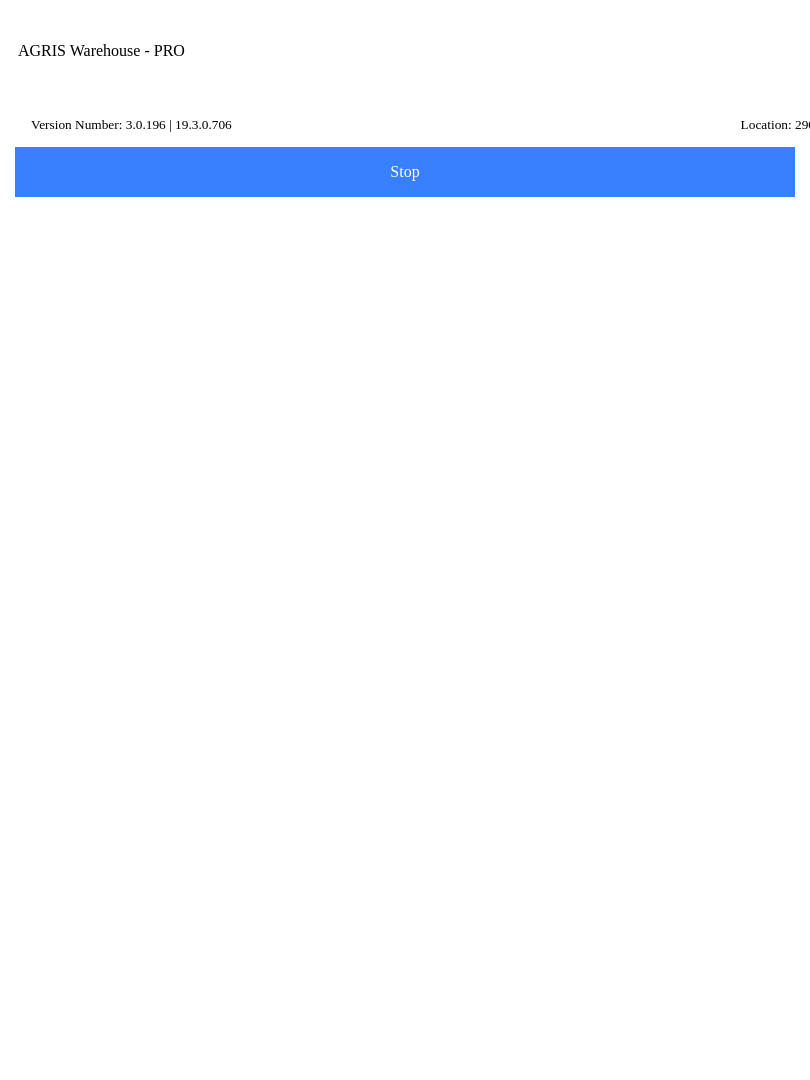 click on "The ticket  C53519/290-000003  was  successfully posted  on [DATE] 10:28 AM by User: FED" 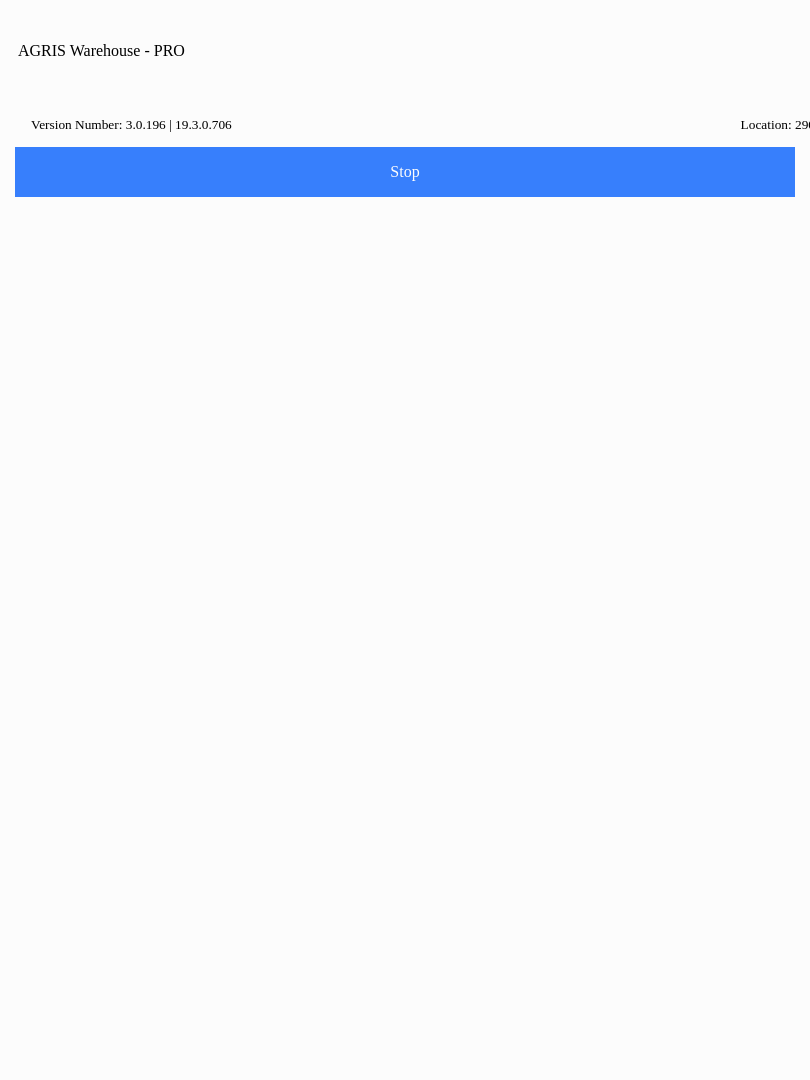 click on "Ok" at bounding box center (405, 662) 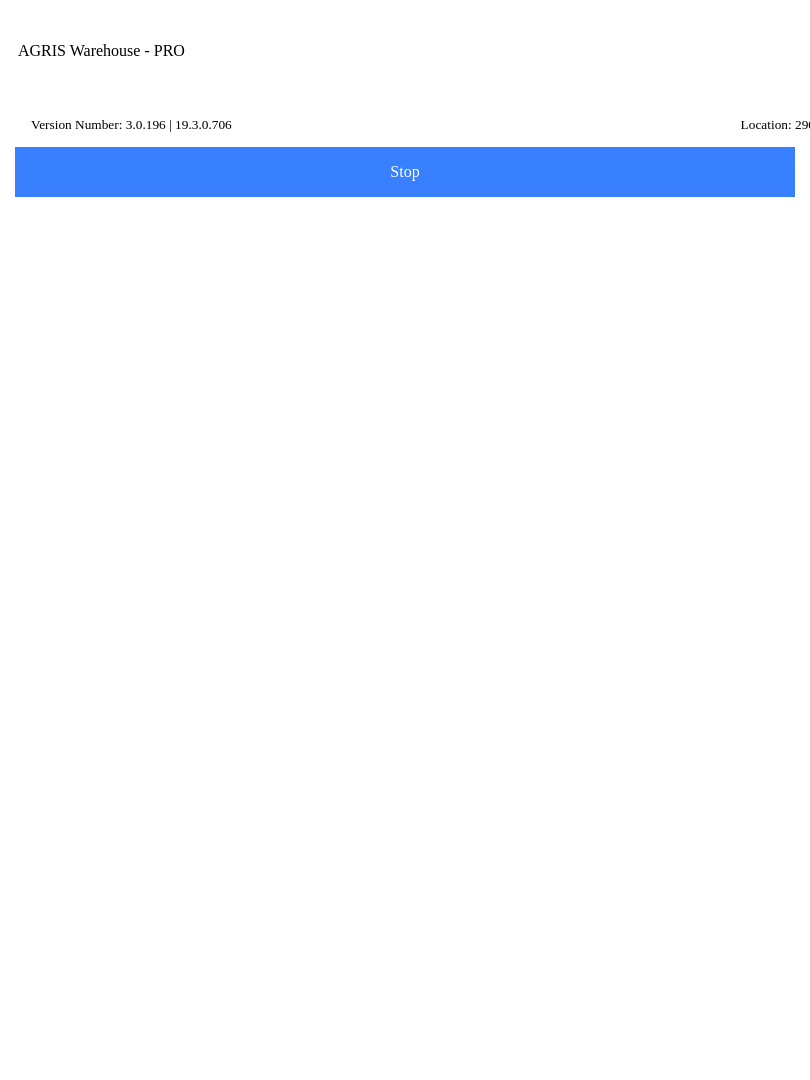 click on "Details" 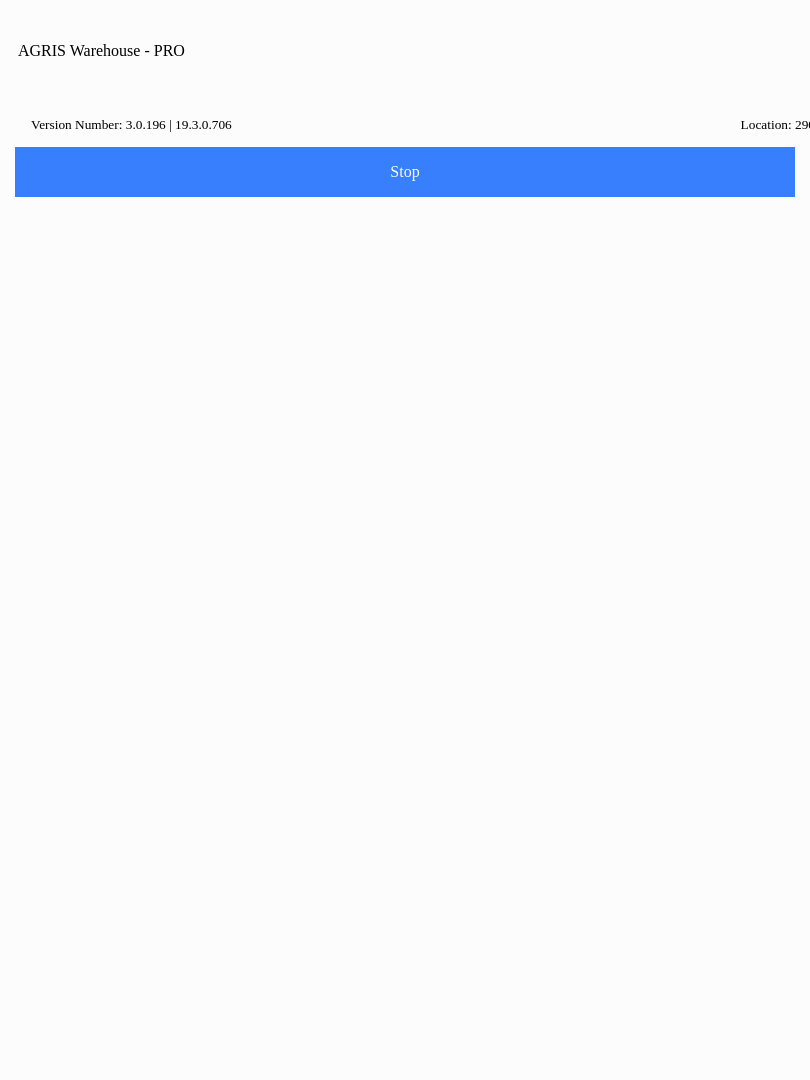 click at bounding box center (405, 540) 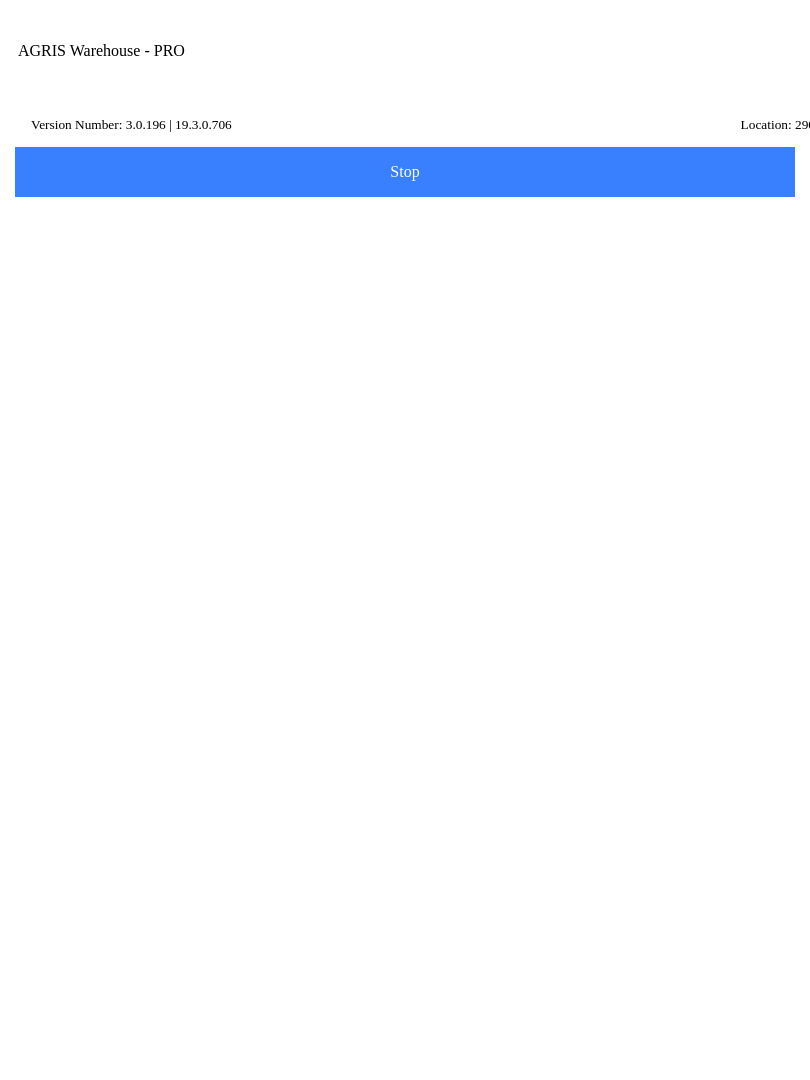 click 